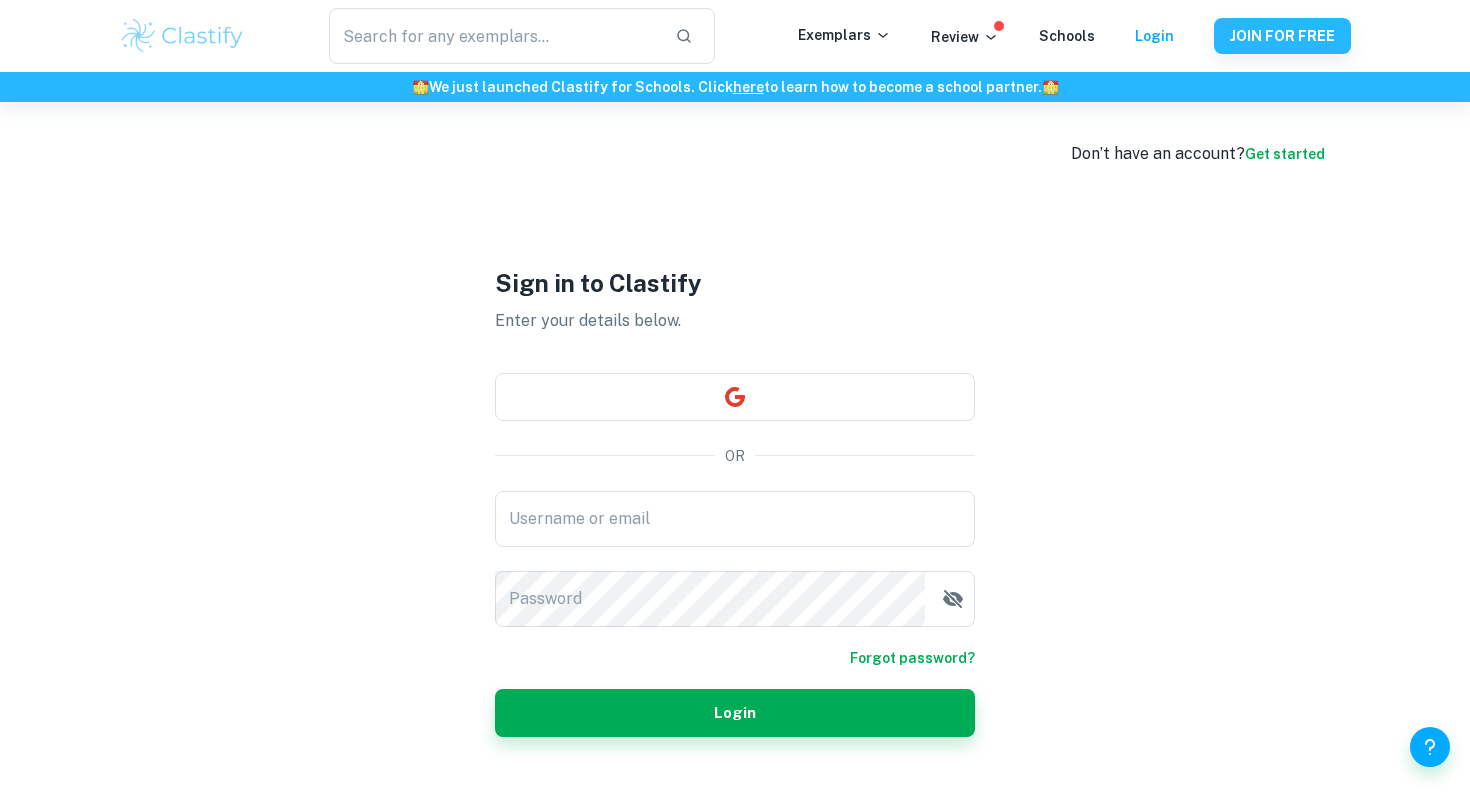 scroll, scrollTop: 0, scrollLeft: 0, axis: both 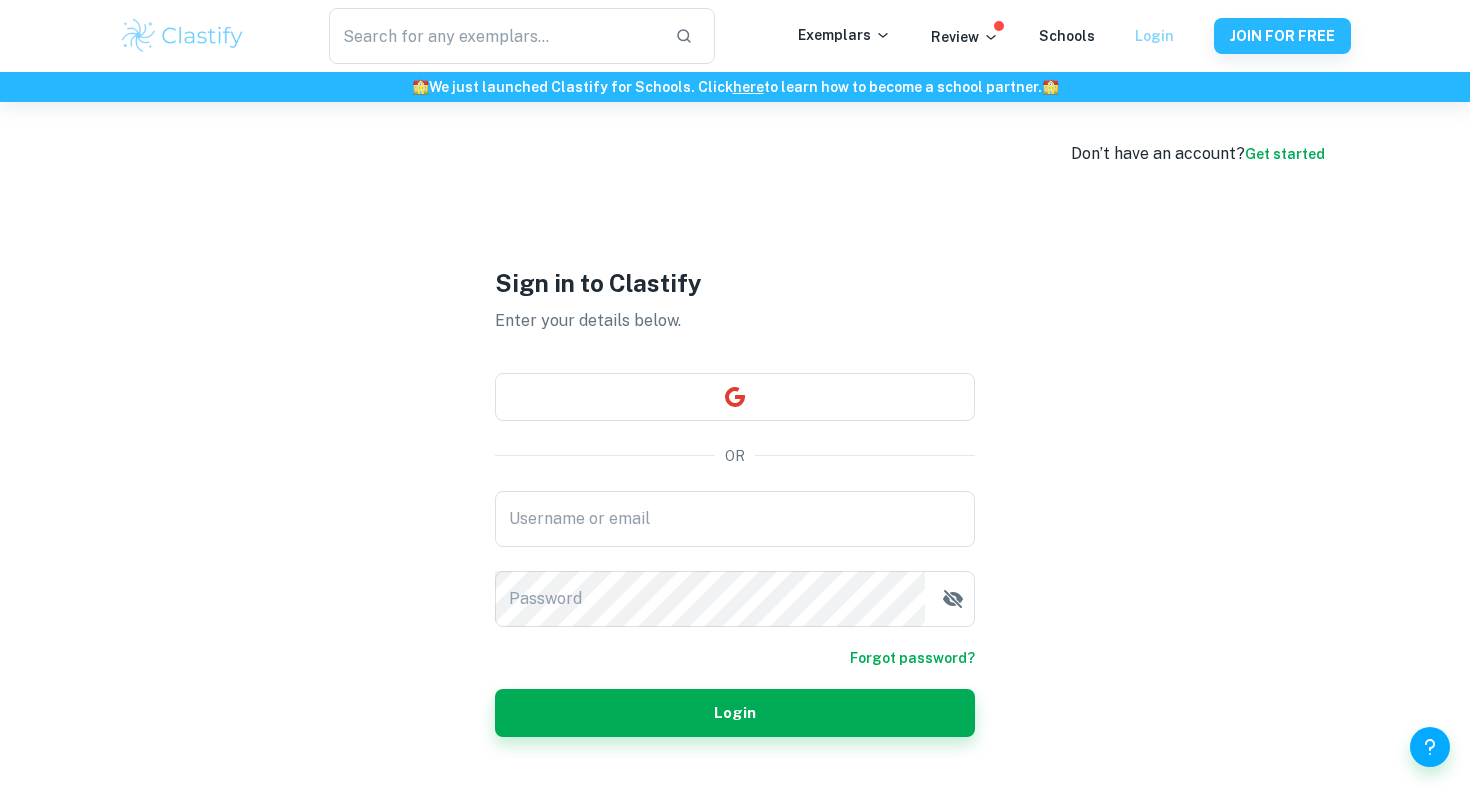 click on "Login" at bounding box center (1154, 36) 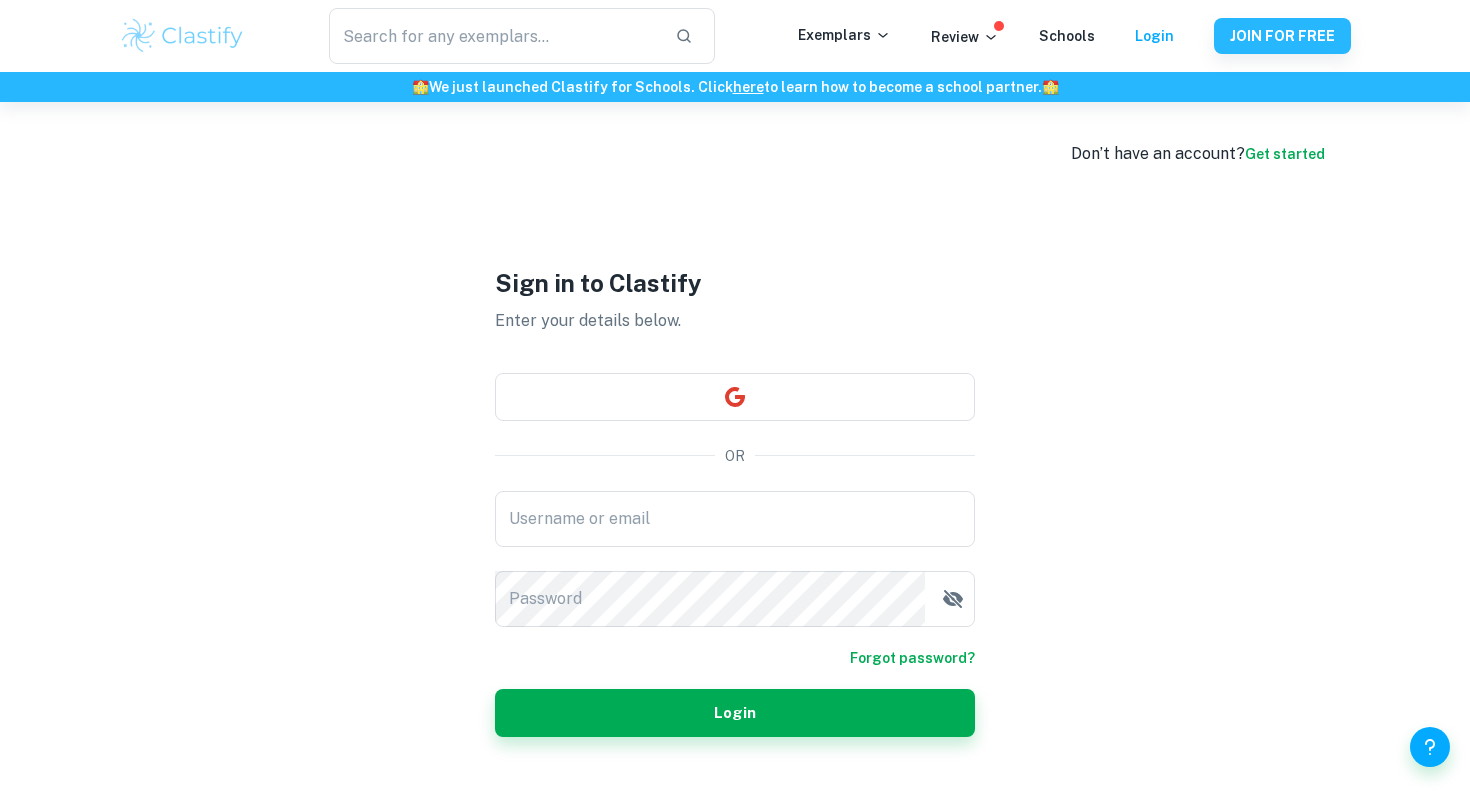 scroll, scrollTop: 102, scrollLeft: 0, axis: vertical 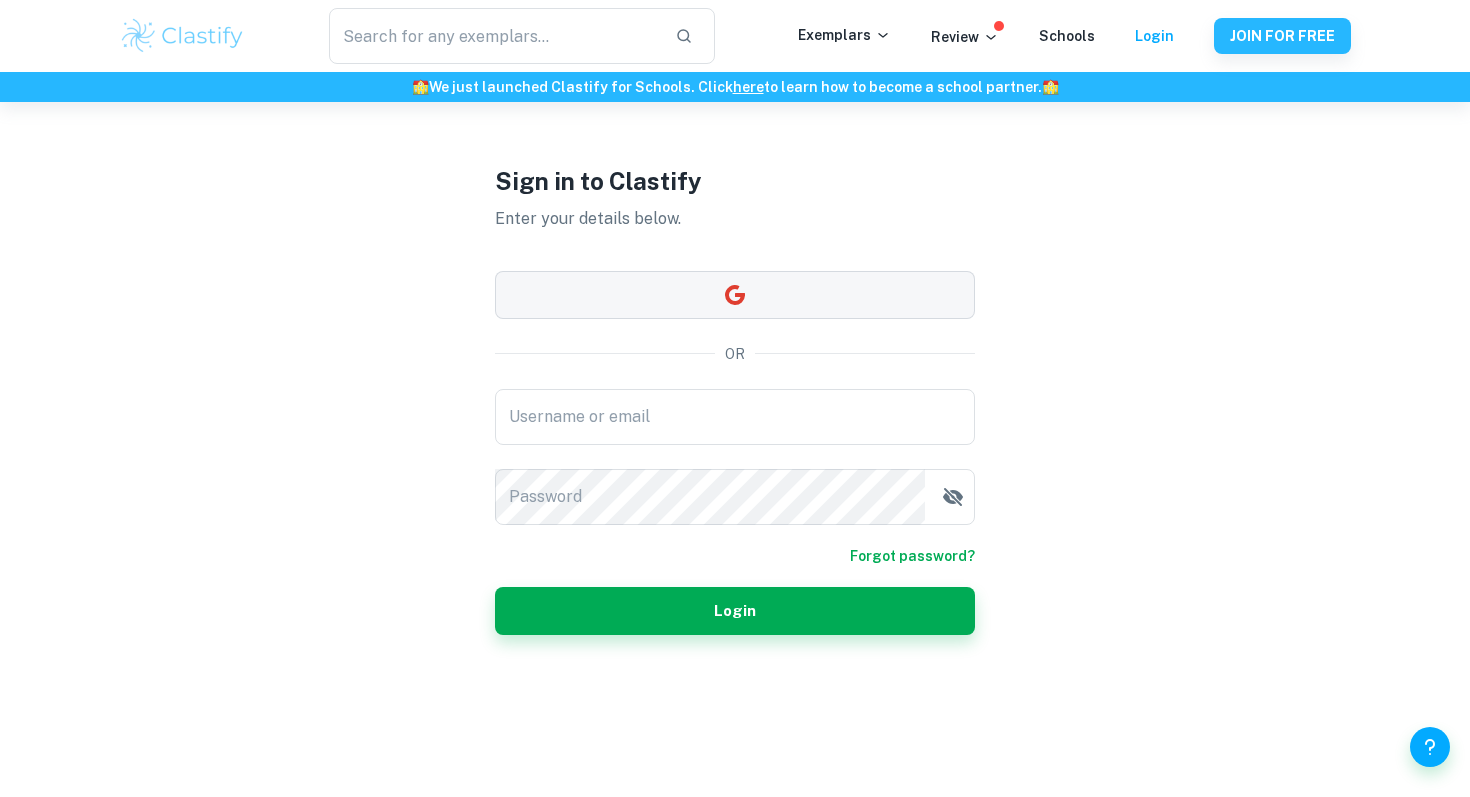 click 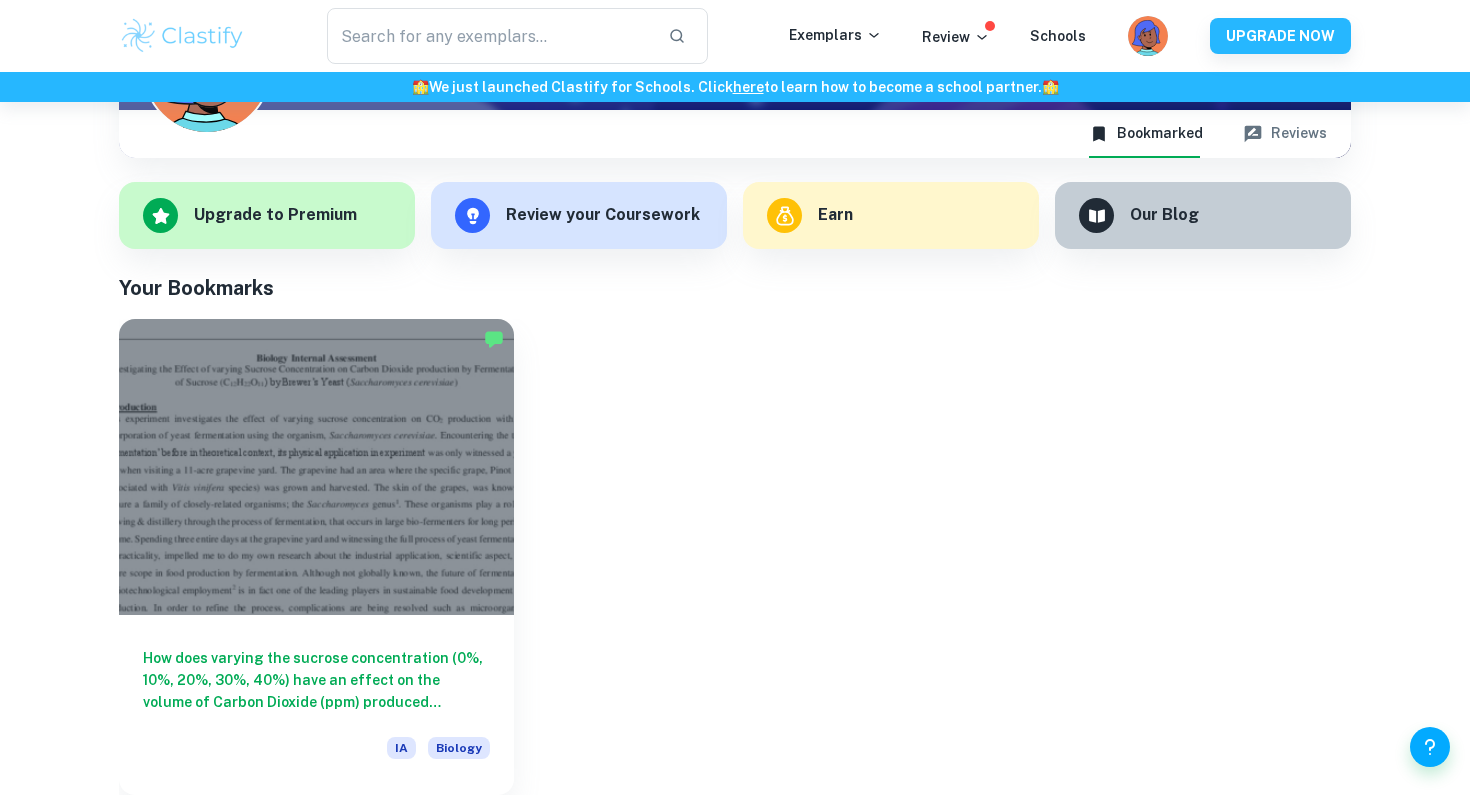scroll, scrollTop: 262, scrollLeft: 0, axis: vertical 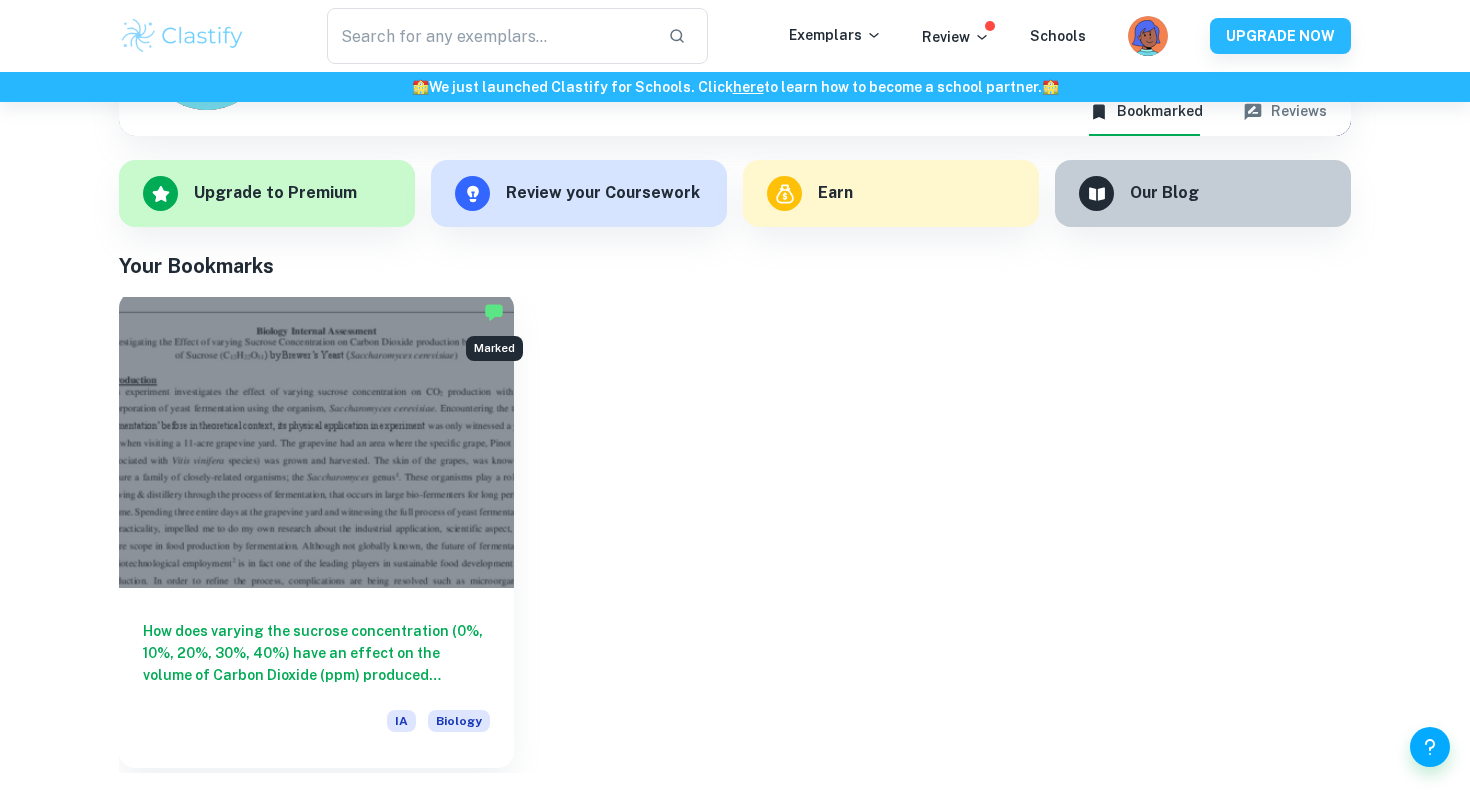 click at bounding box center [494, 312] 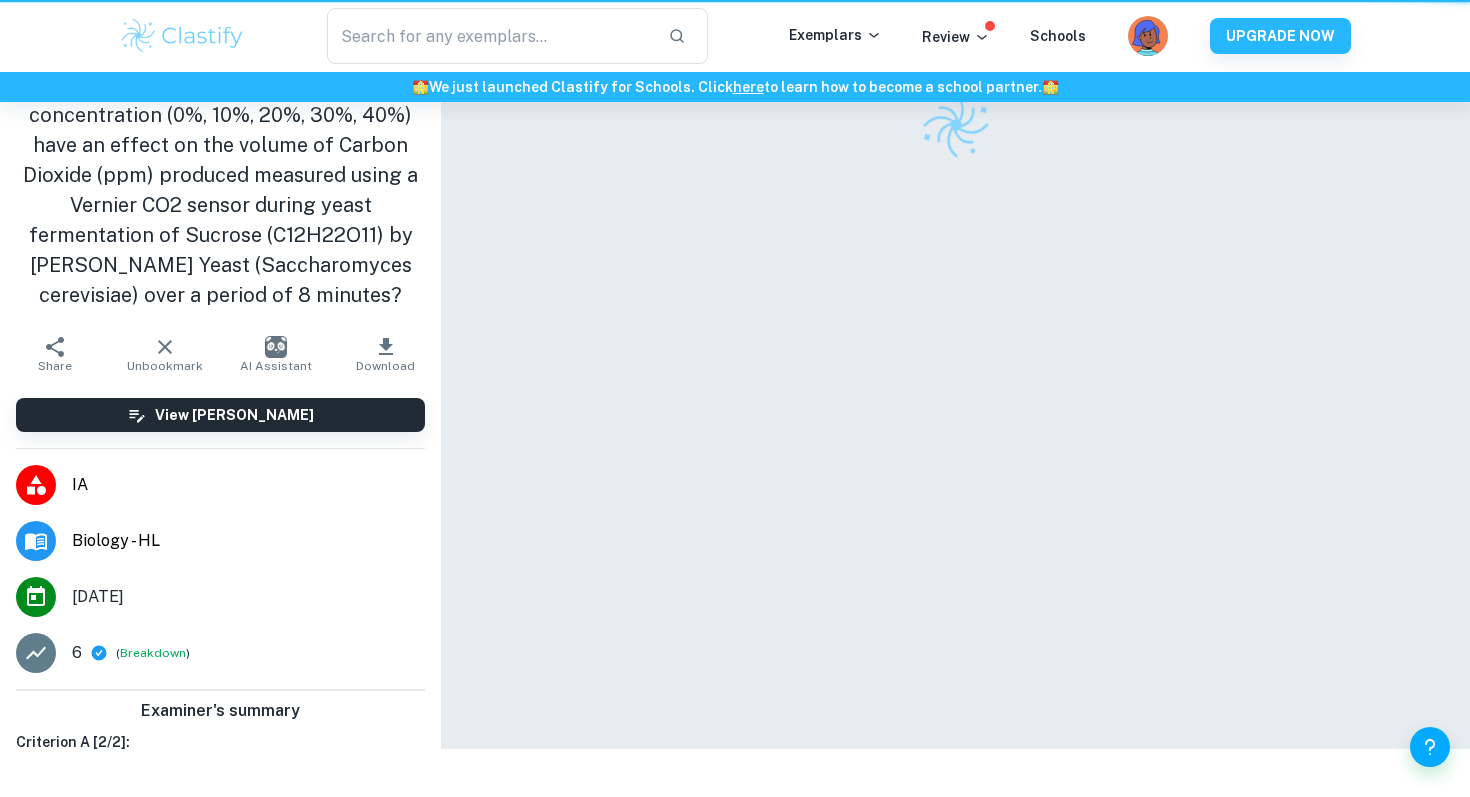 scroll, scrollTop: 0, scrollLeft: 0, axis: both 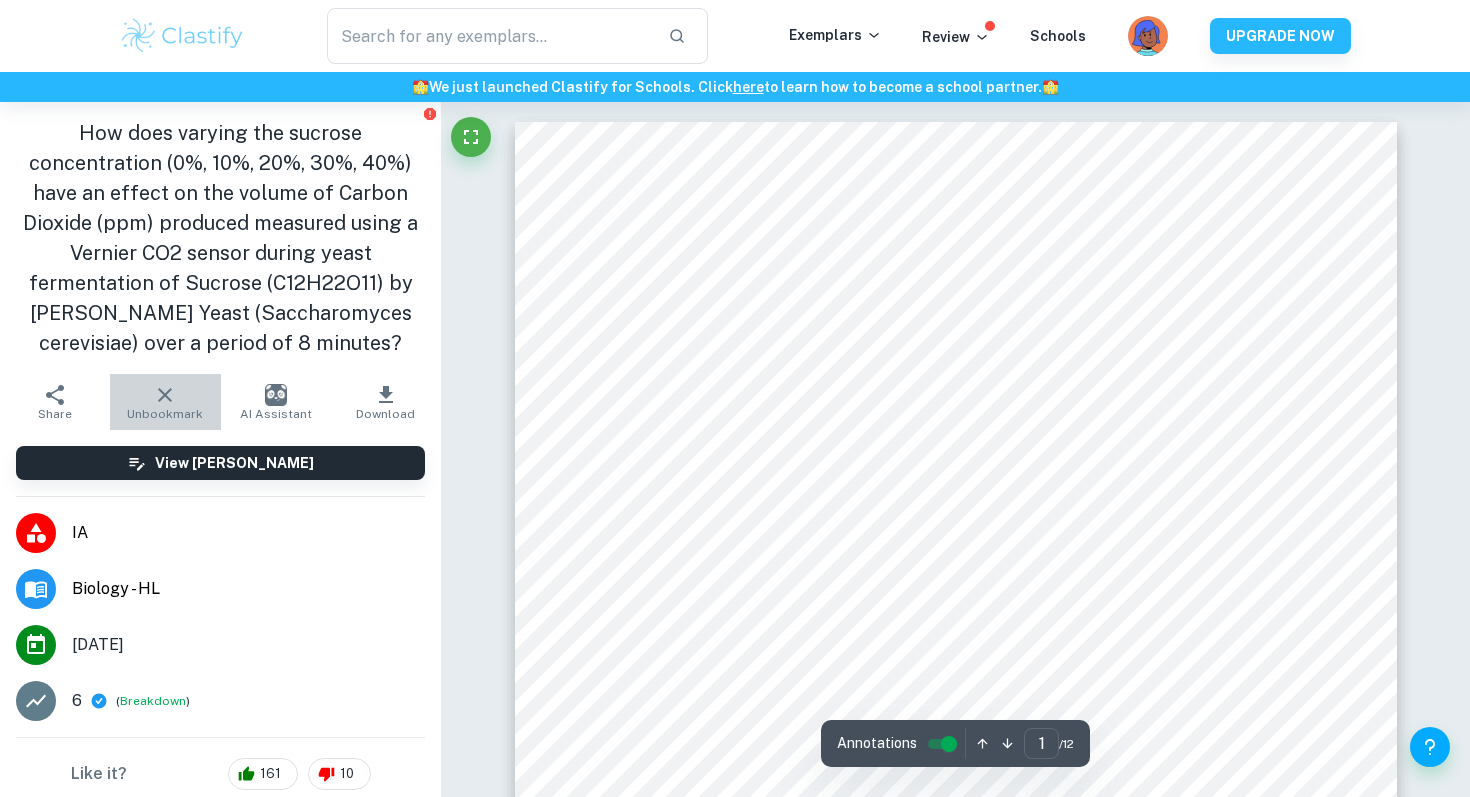 click 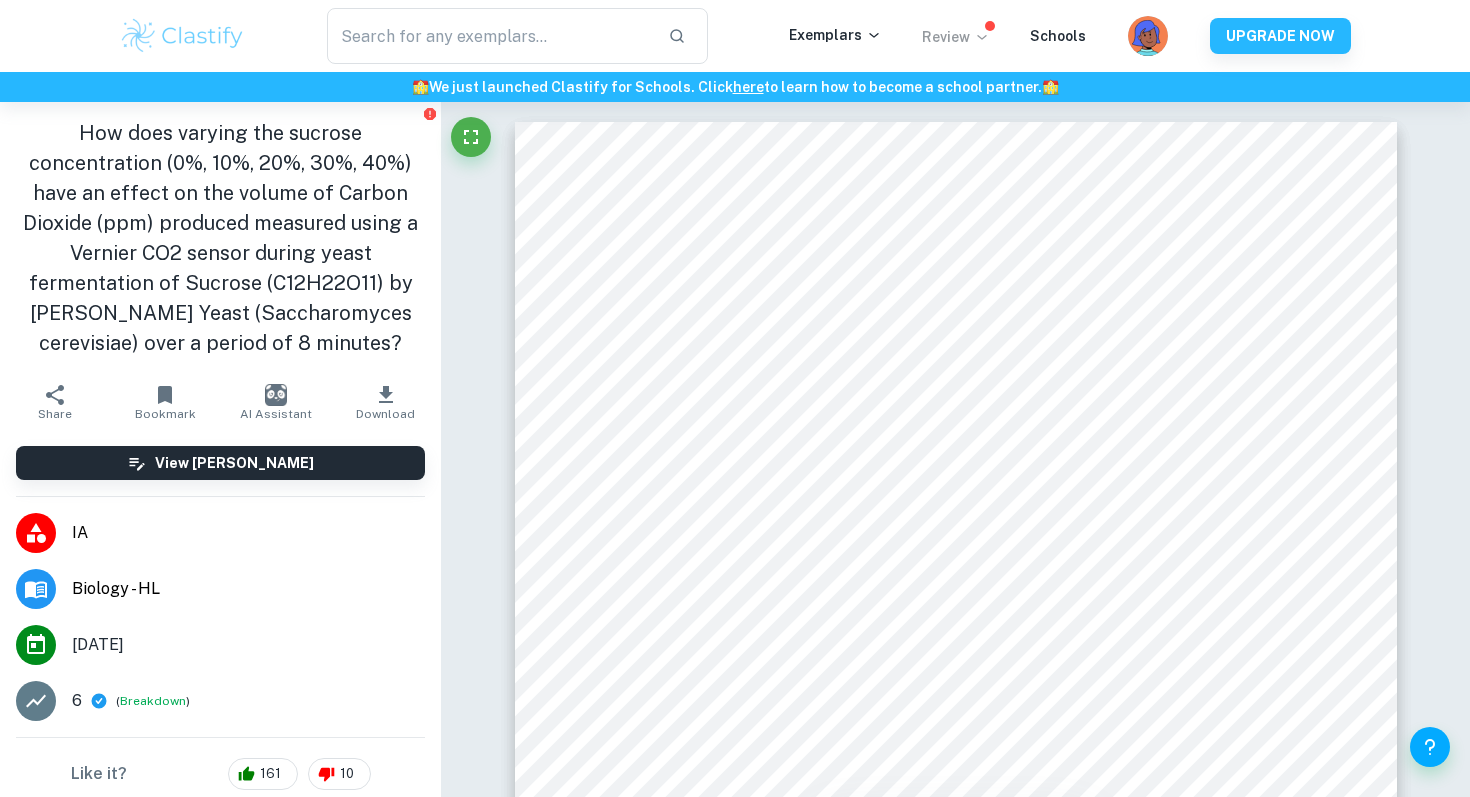 click on "Review" at bounding box center [956, 37] 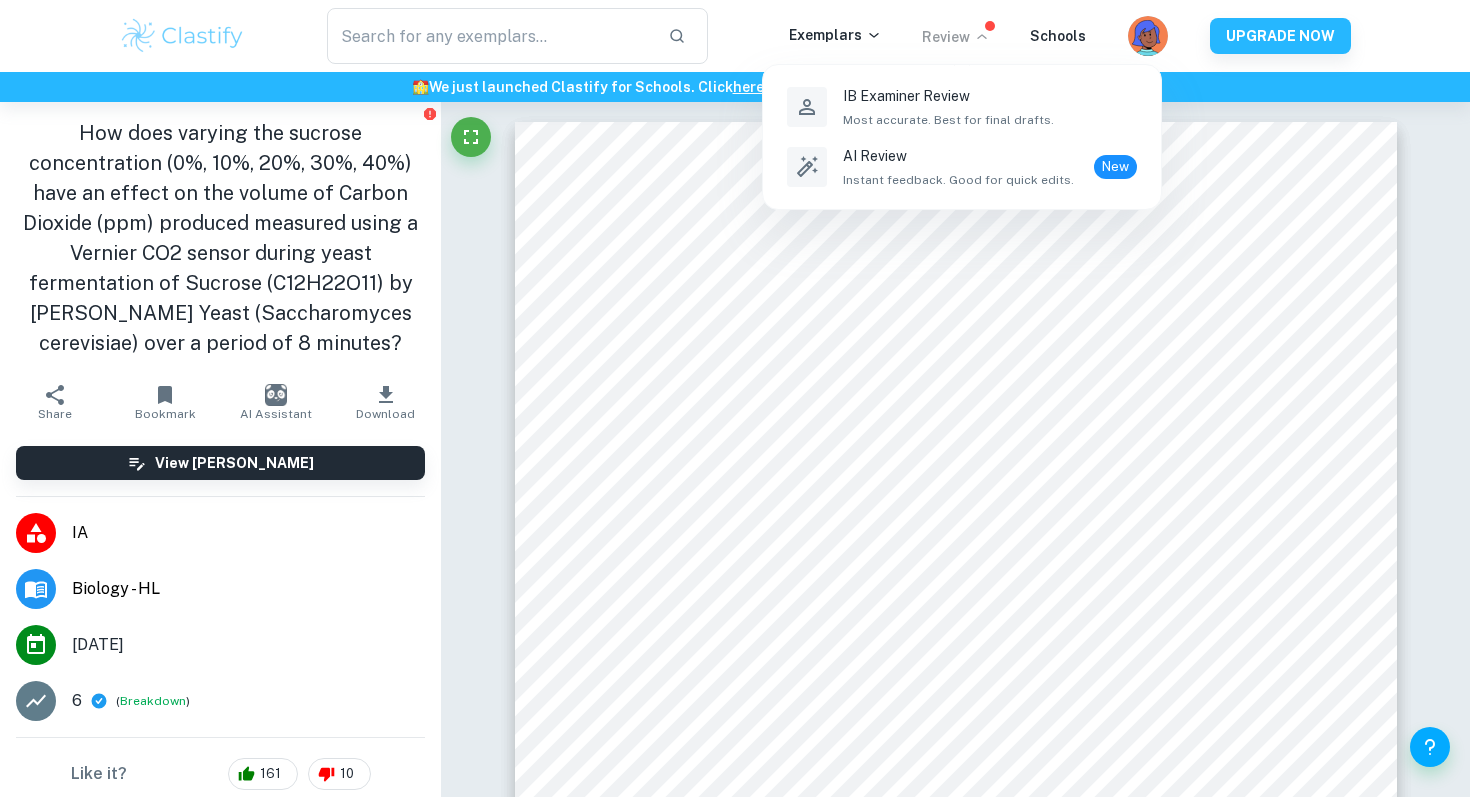 click at bounding box center [735, 398] 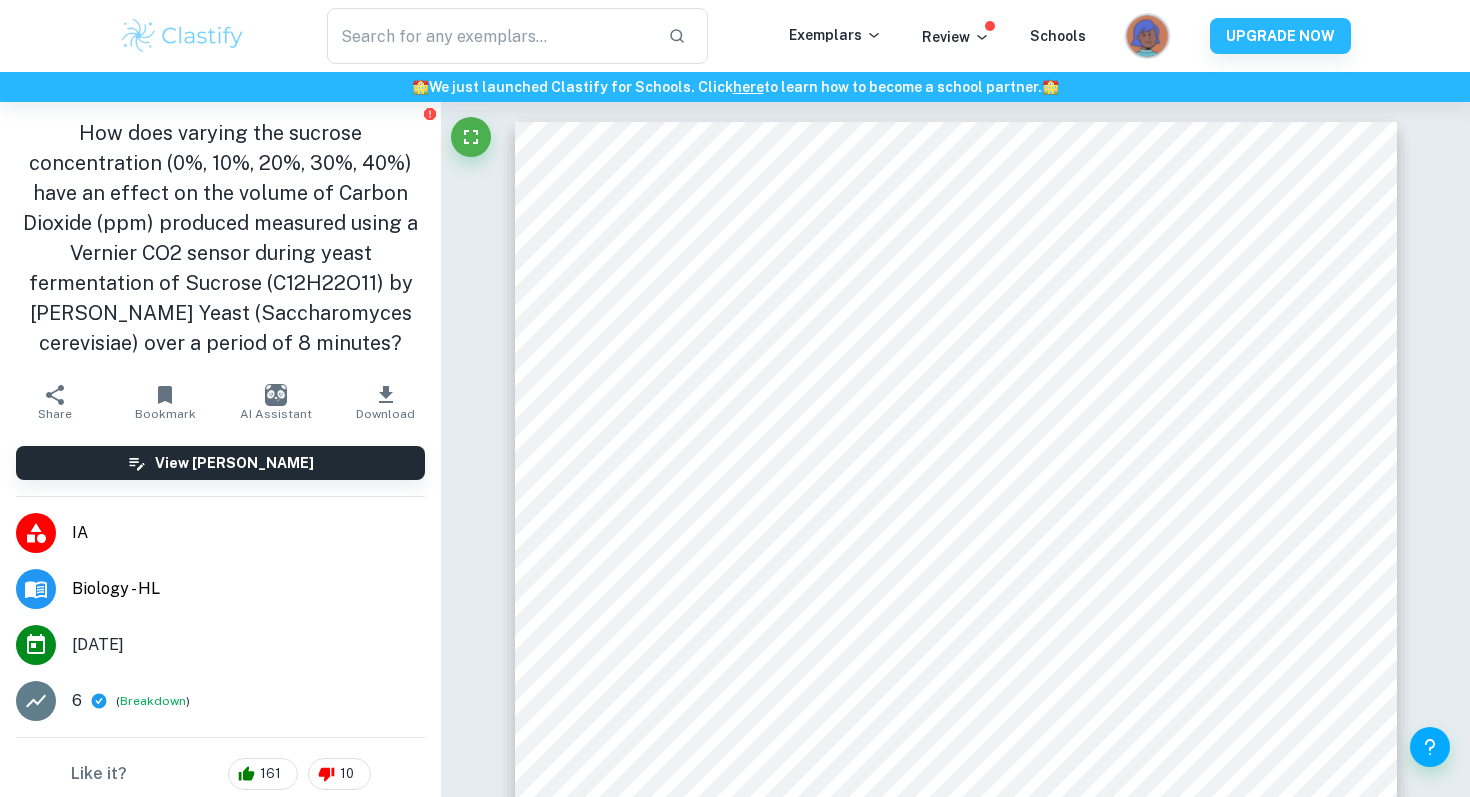 click 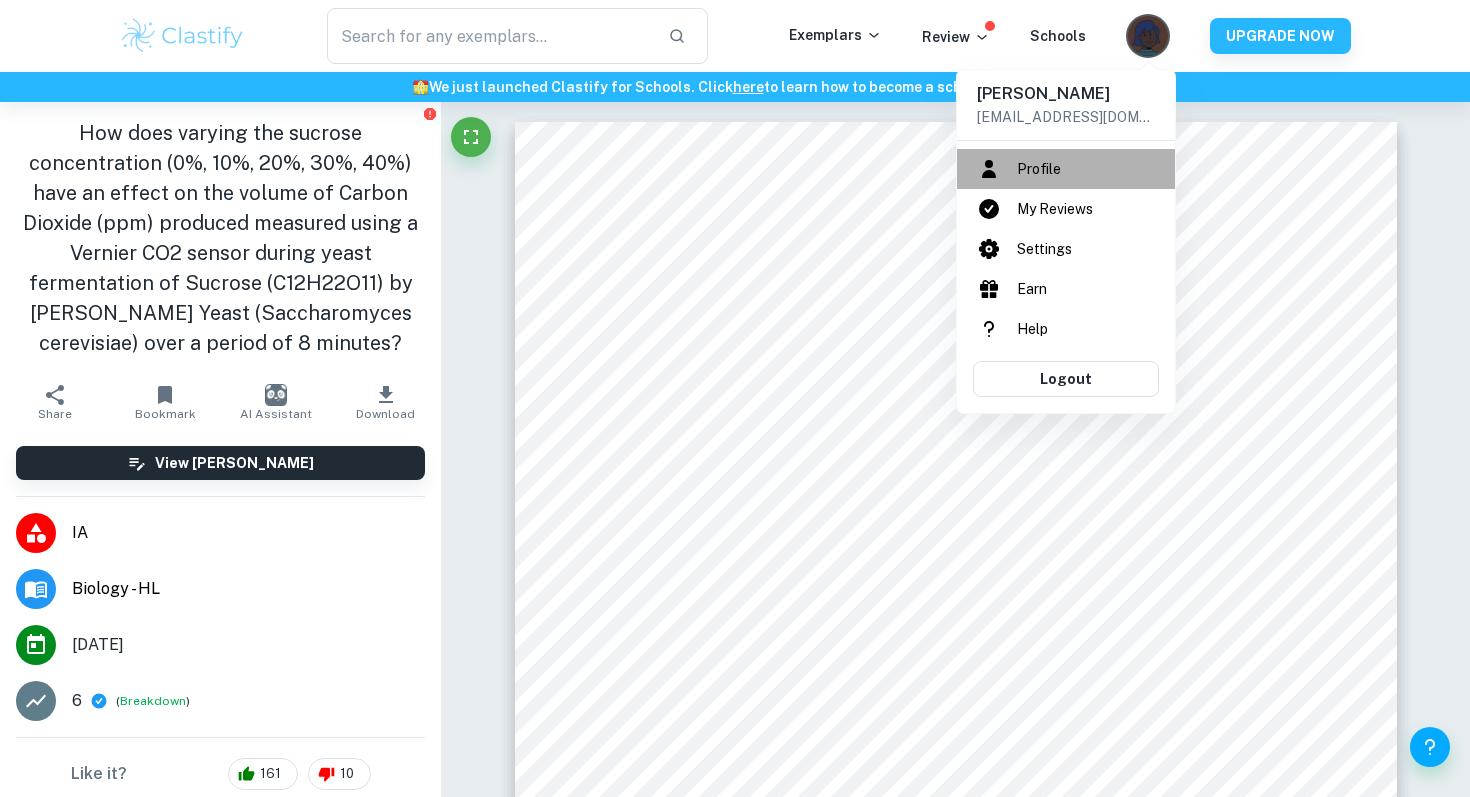 click on "Profile" at bounding box center (1066, 169) 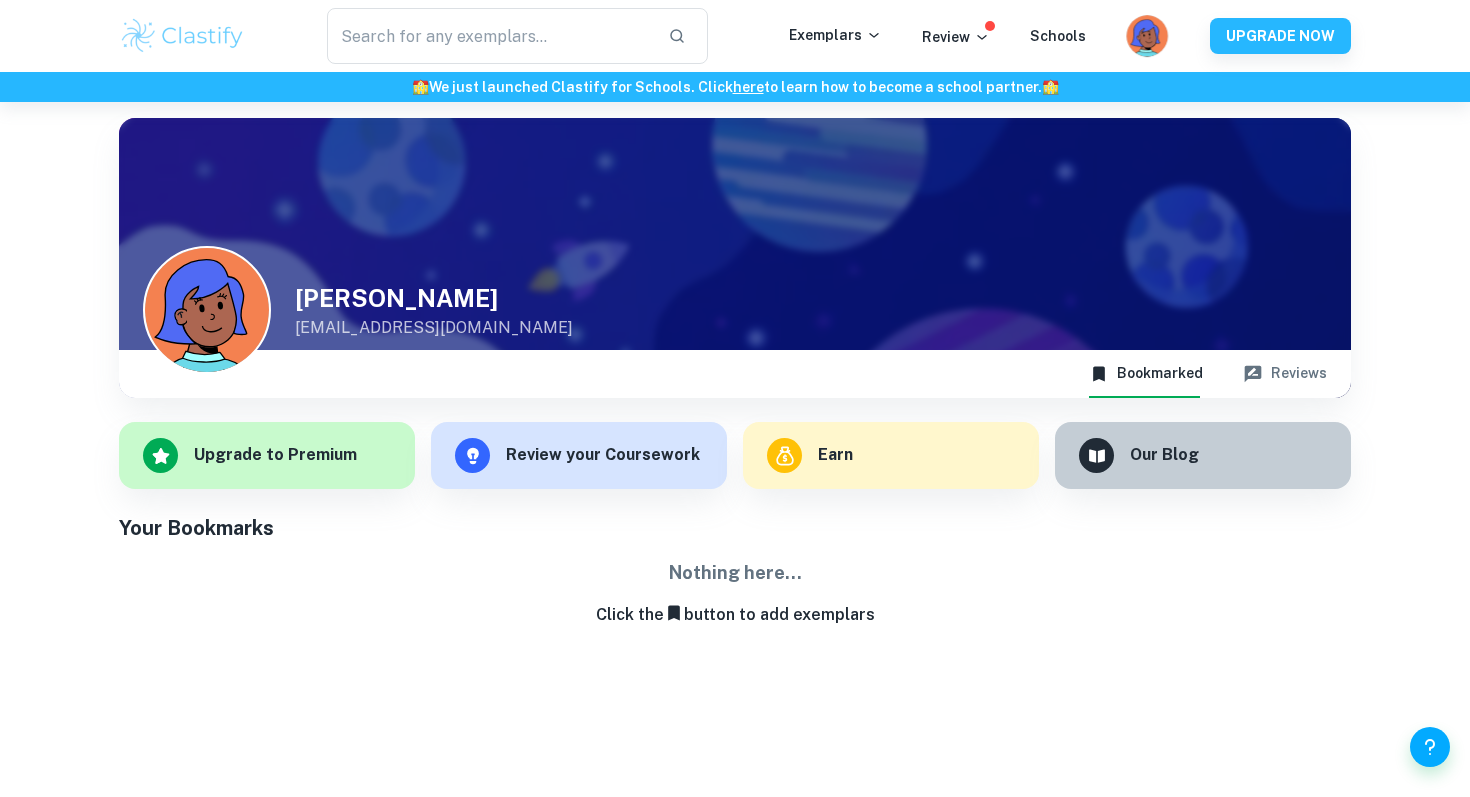 click 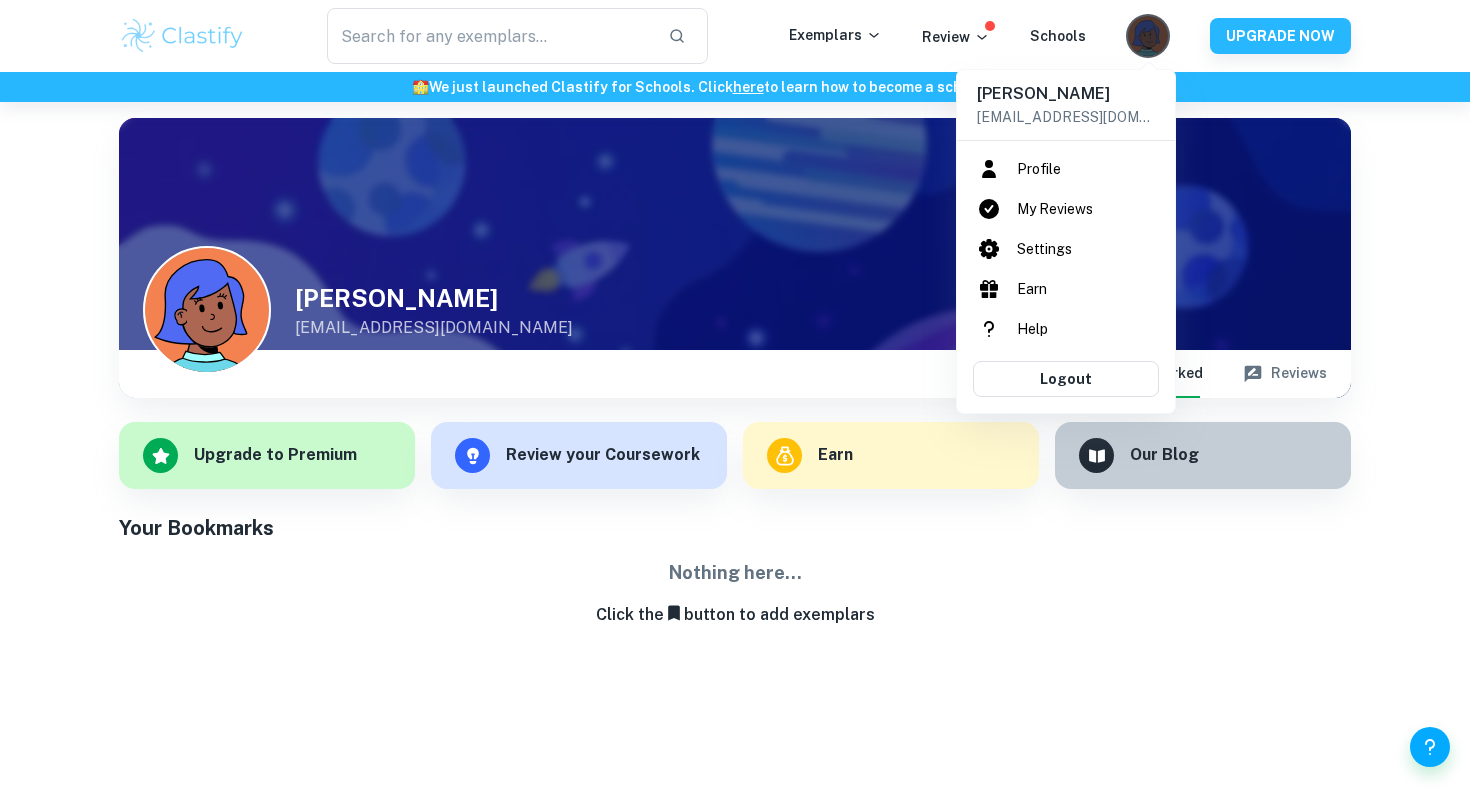 click on "Earn" at bounding box center (1066, 289) 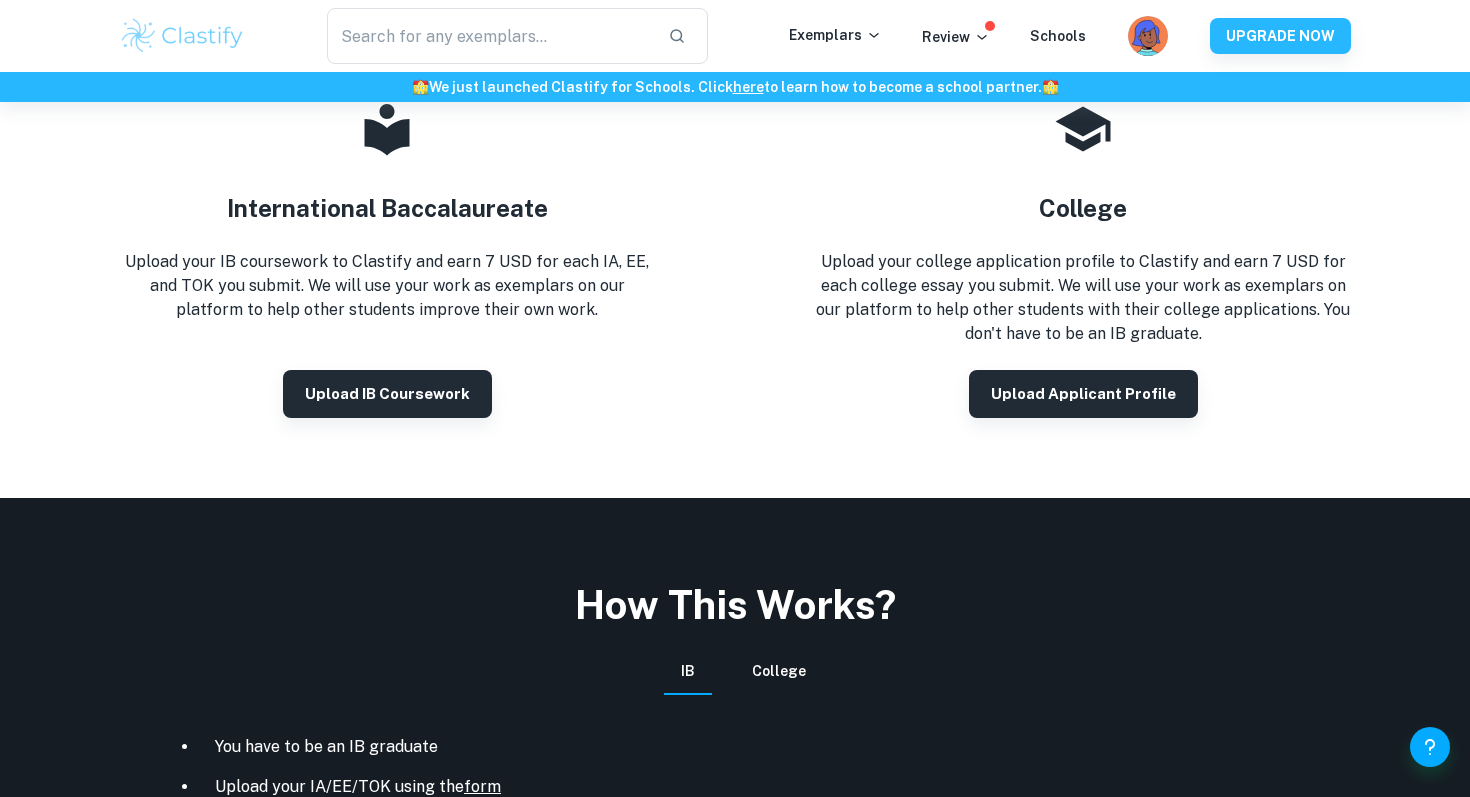 scroll, scrollTop: 380, scrollLeft: 0, axis: vertical 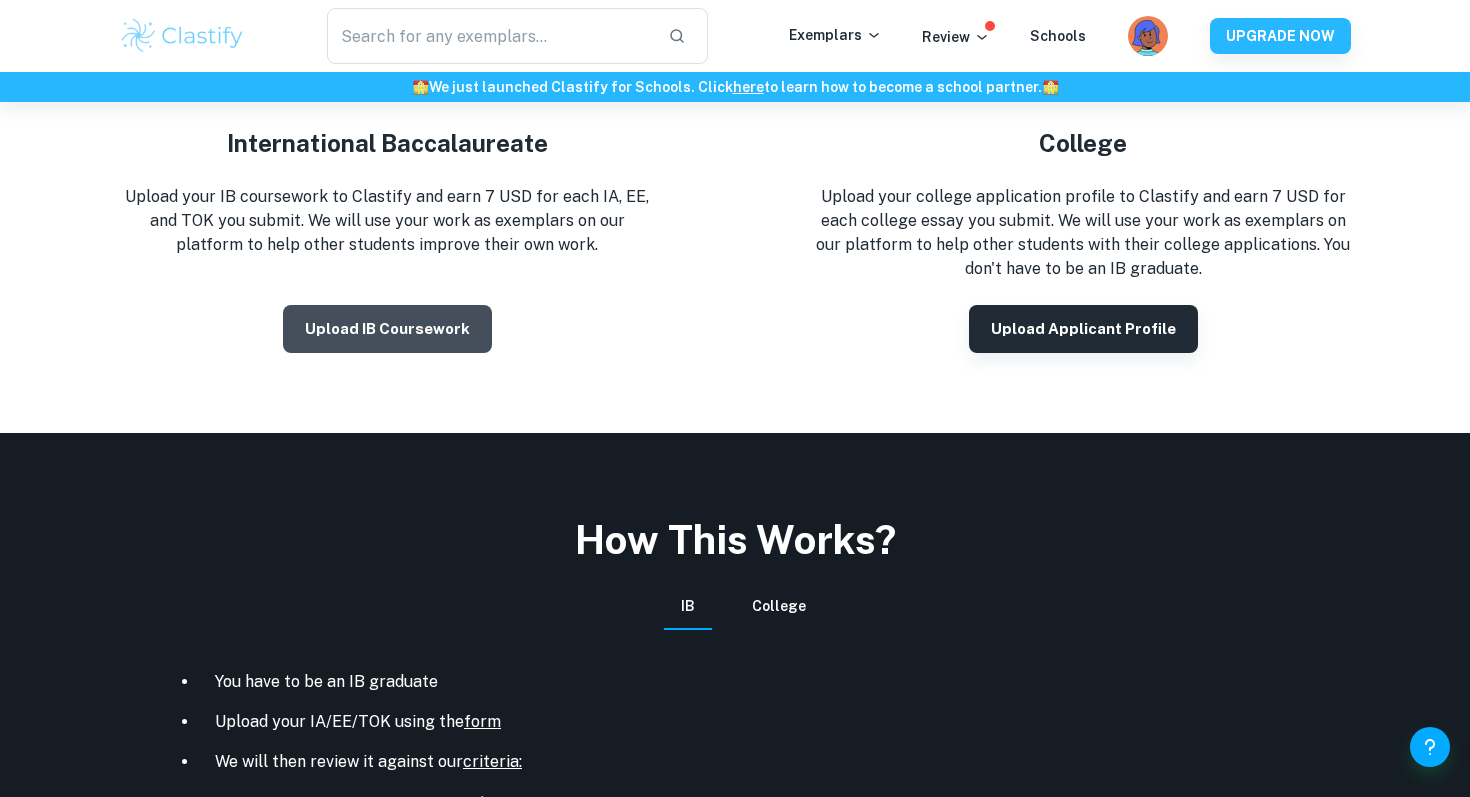 click on "Upload IB coursework" at bounding box center [387, 329] 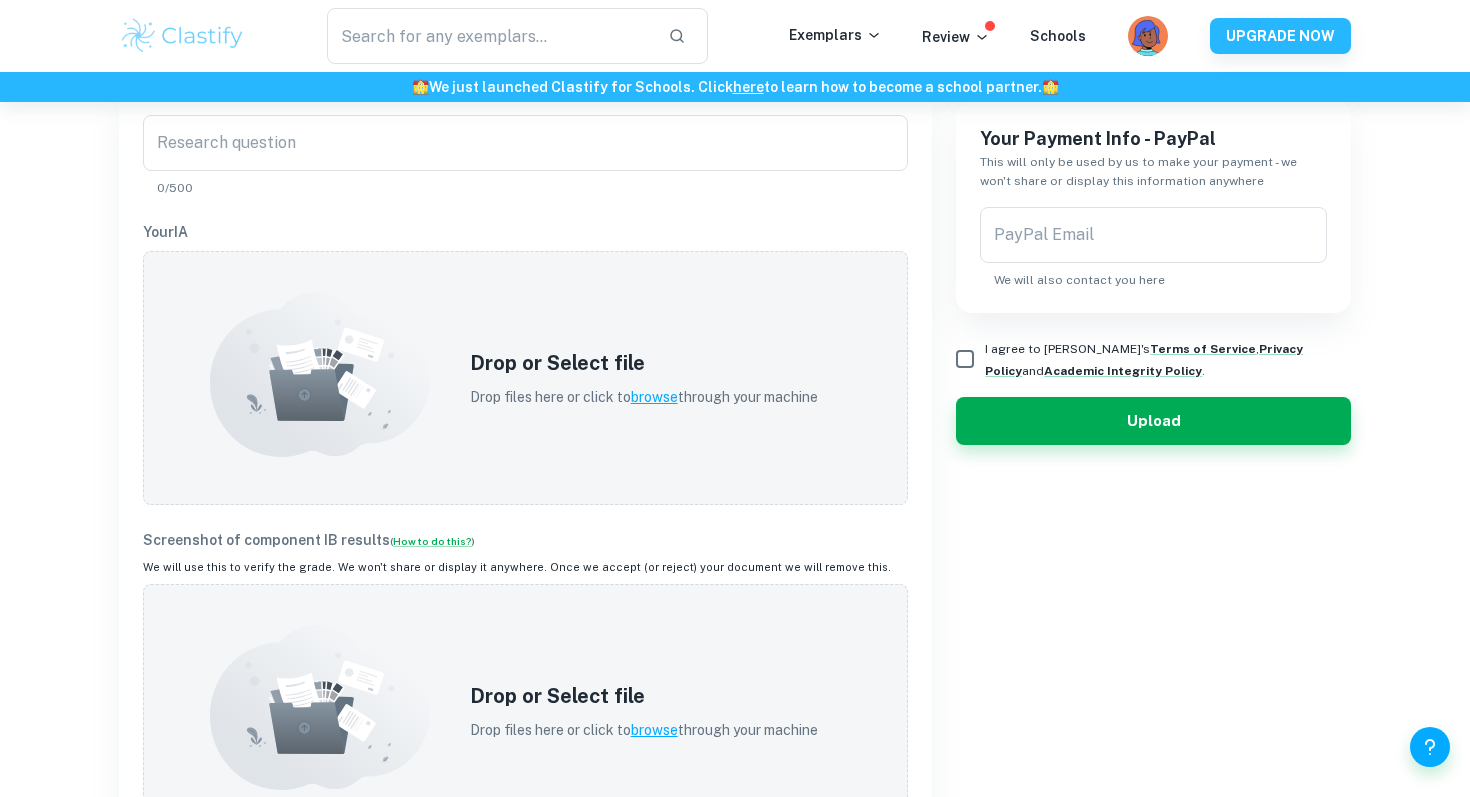 scroll, scrollTop: 552, scrollLeft: 0, axis: vertical 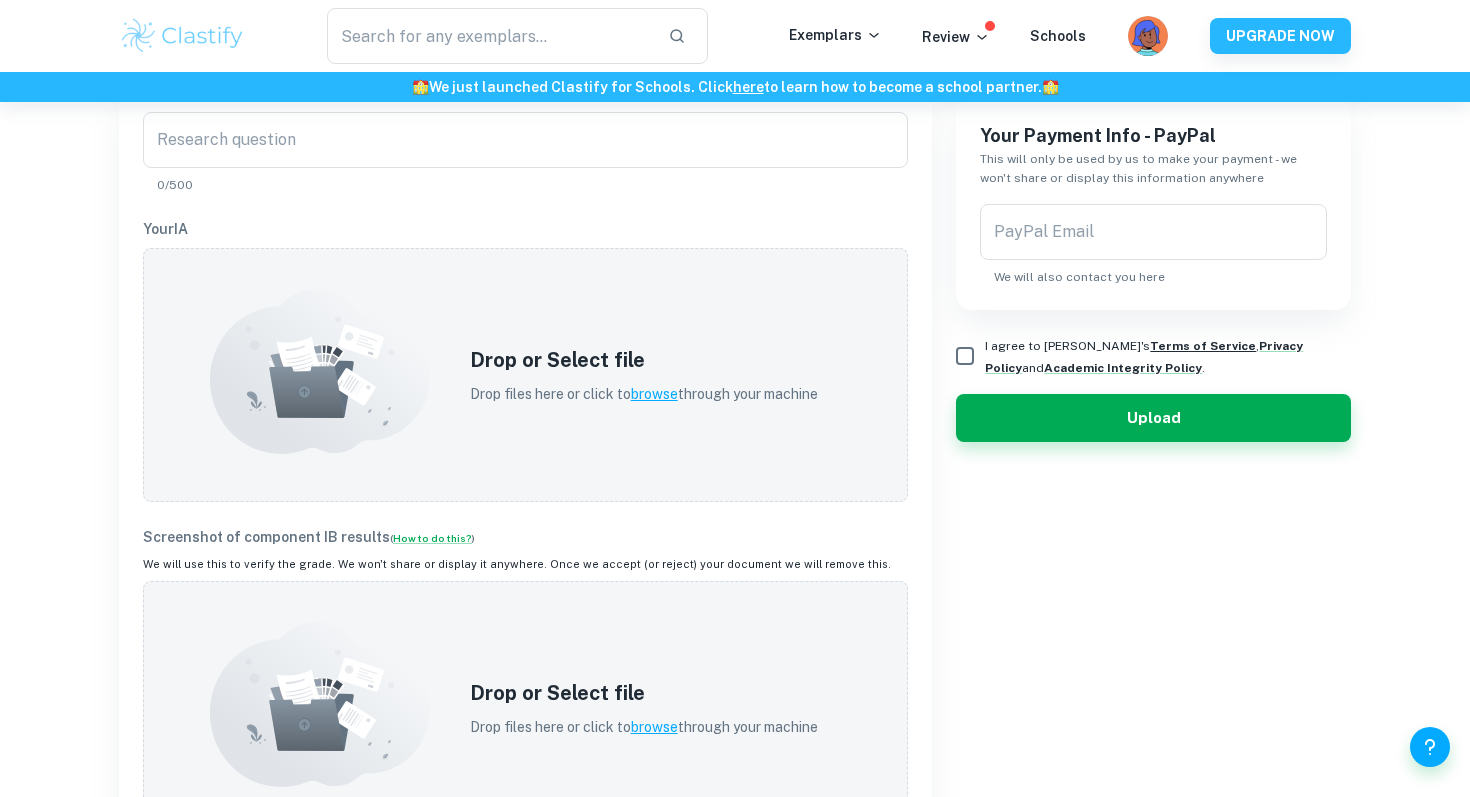 click on "Terms of Service" at bounding box center (1203, 346) 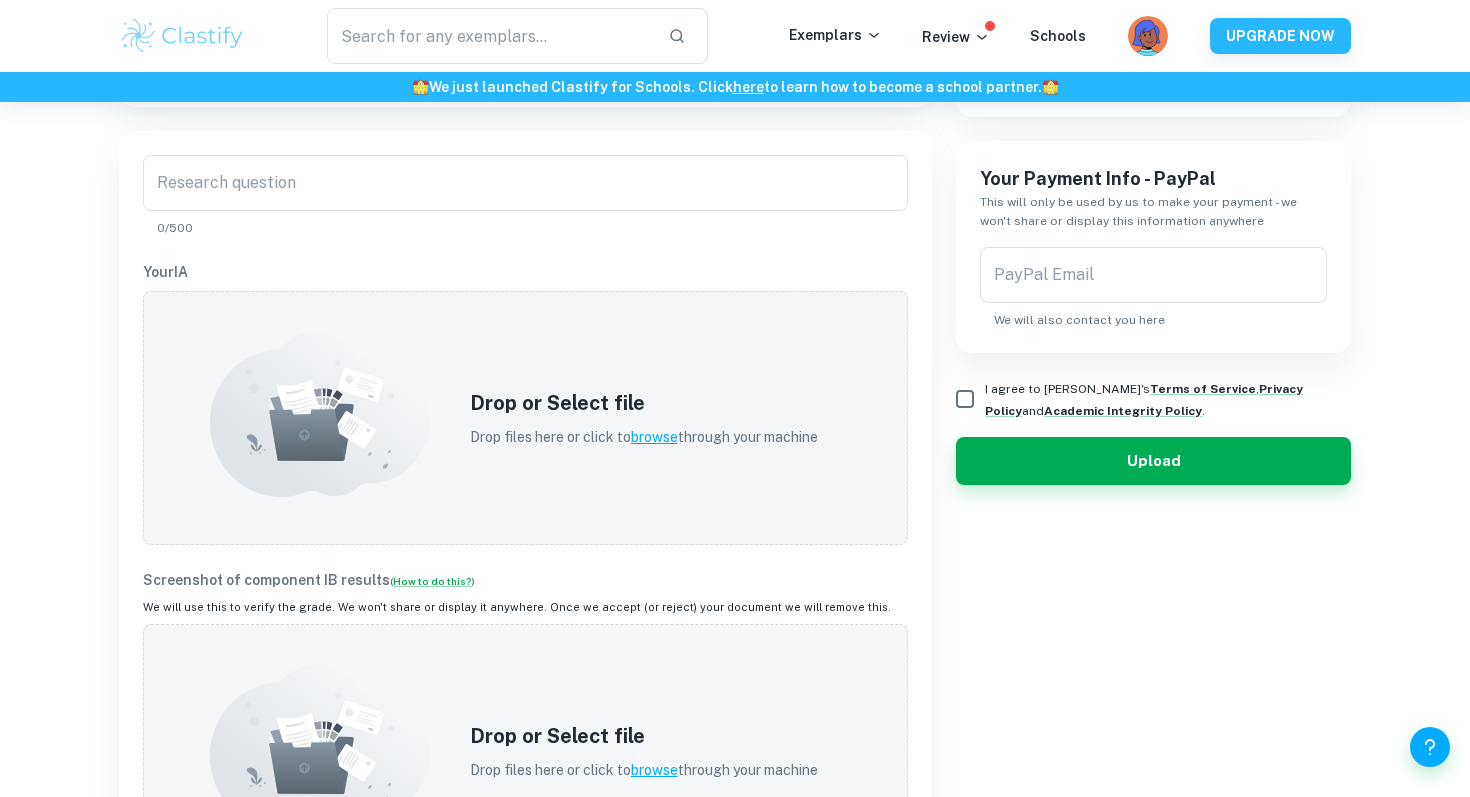 scroll, scrollTop: 537, scrollLeft: 0, axis: vertical 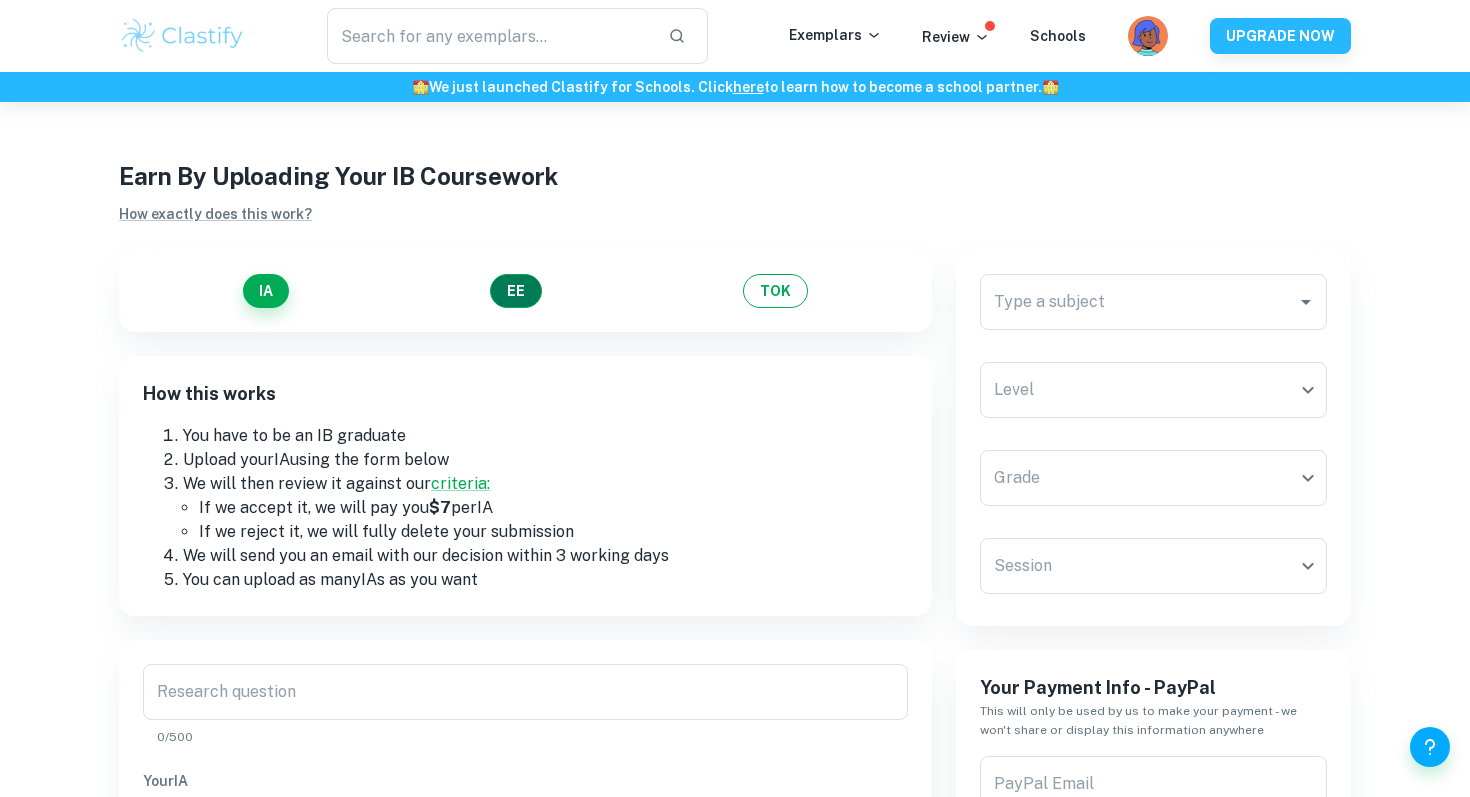 click on "EE" at bounding box center (516, 291) 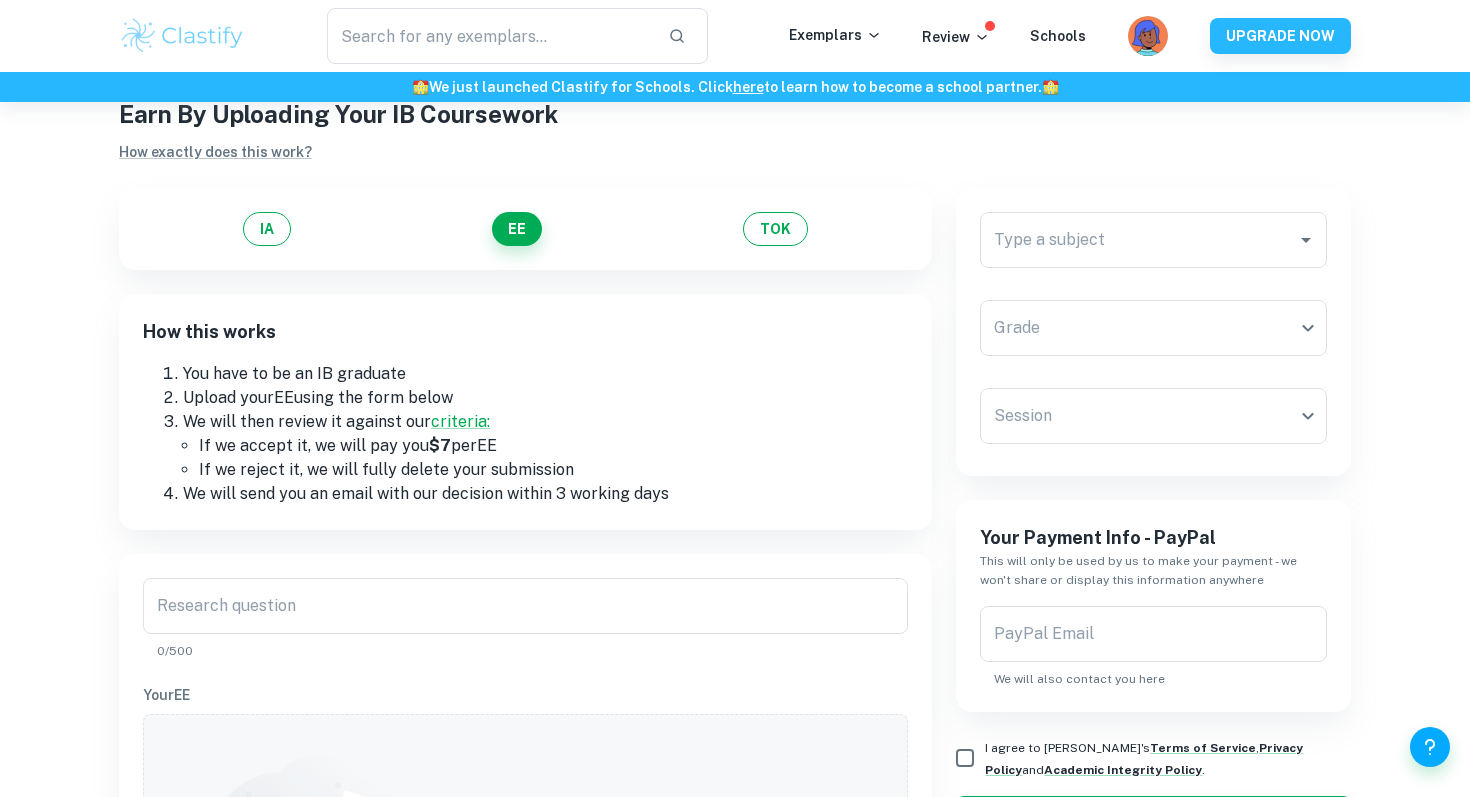 scroll, scrollTop: 82, scrollLeft: 0, axis: vertical 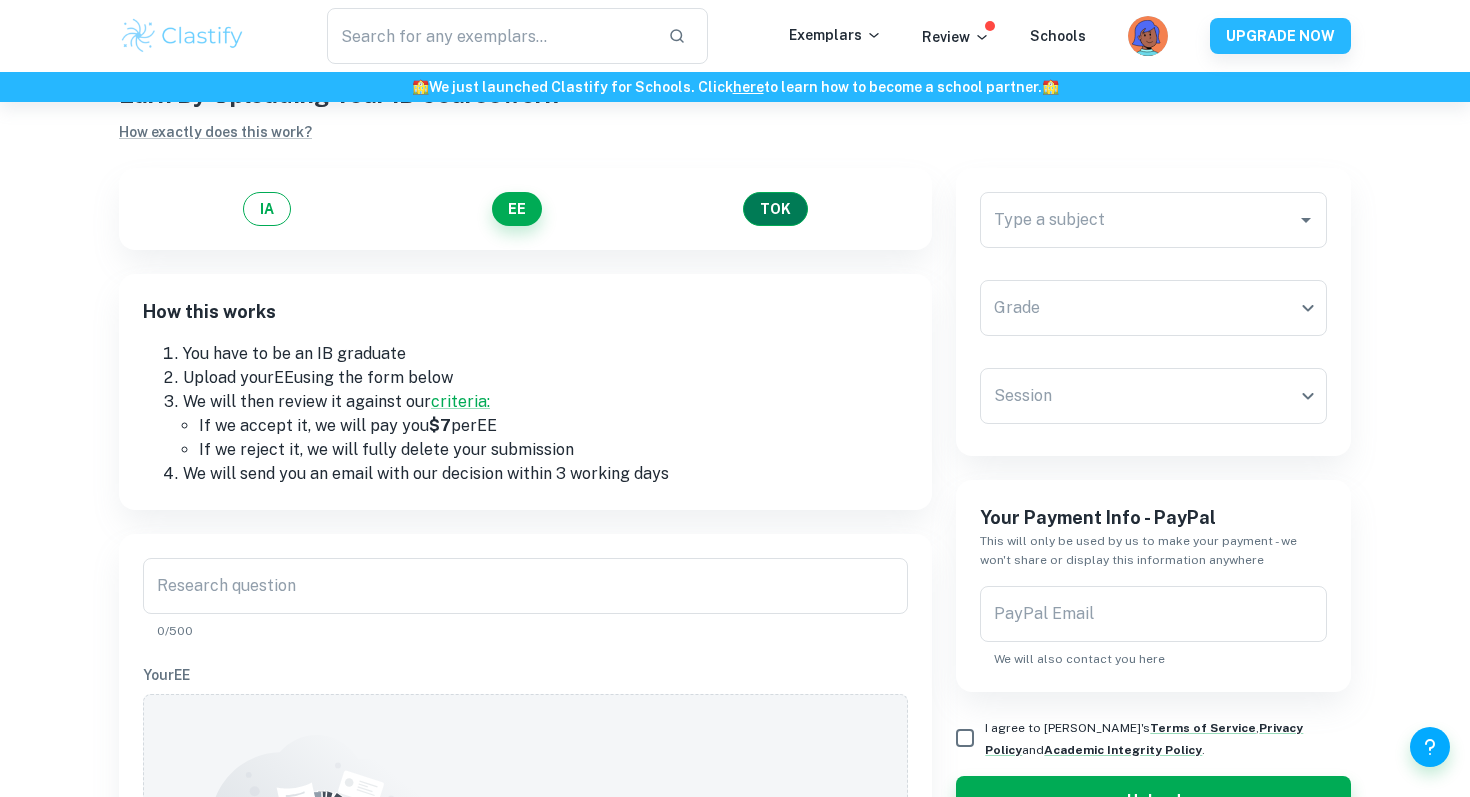 click on "TOK" at bounding box center (775, 209) 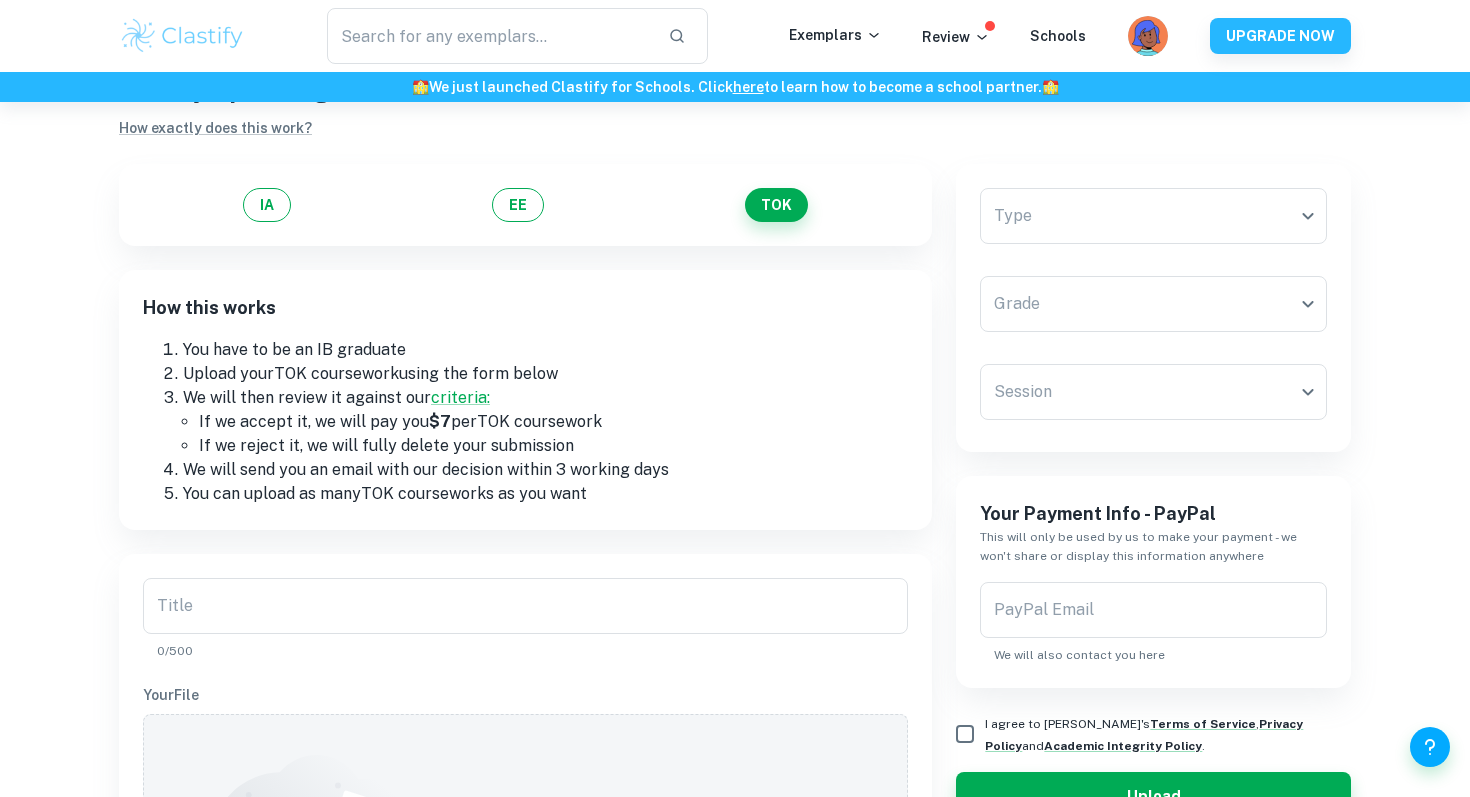 scroll, scrollTop: 62, scrollLeft: 0, axis: vertical 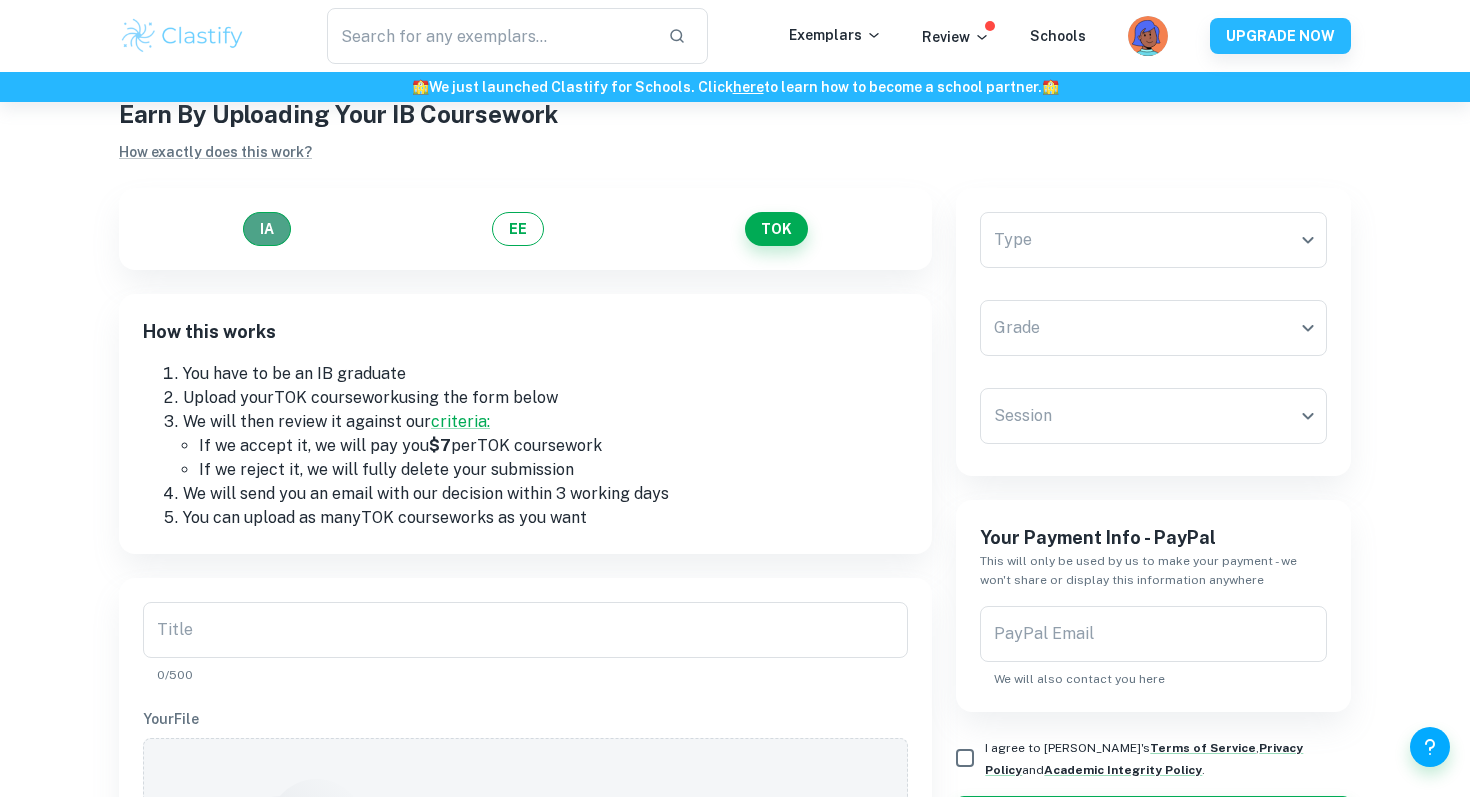 click on "IA" at bounding box center [267, 229] 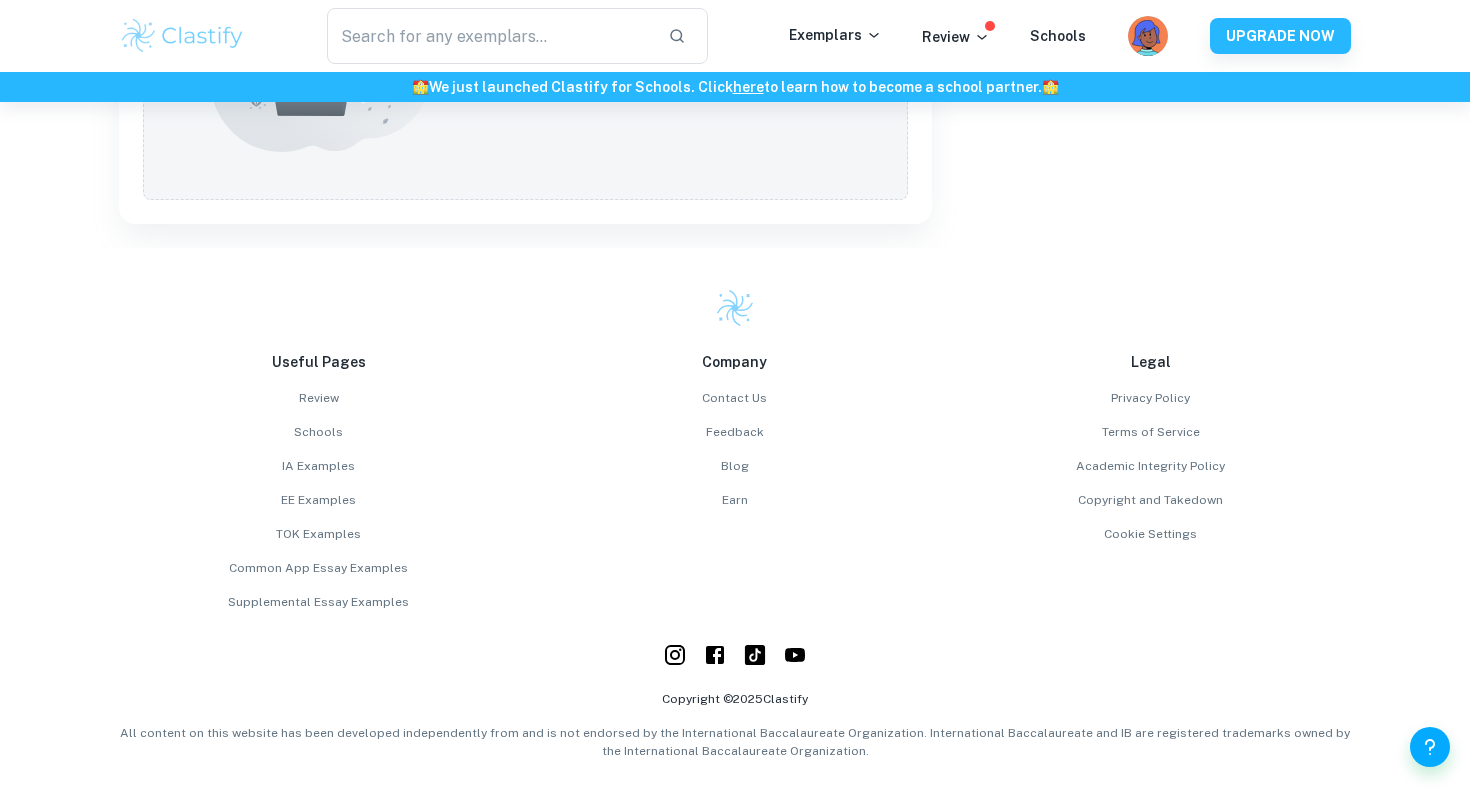 scroll, scrollTop: 0, scrollLeft: 0, axis: both 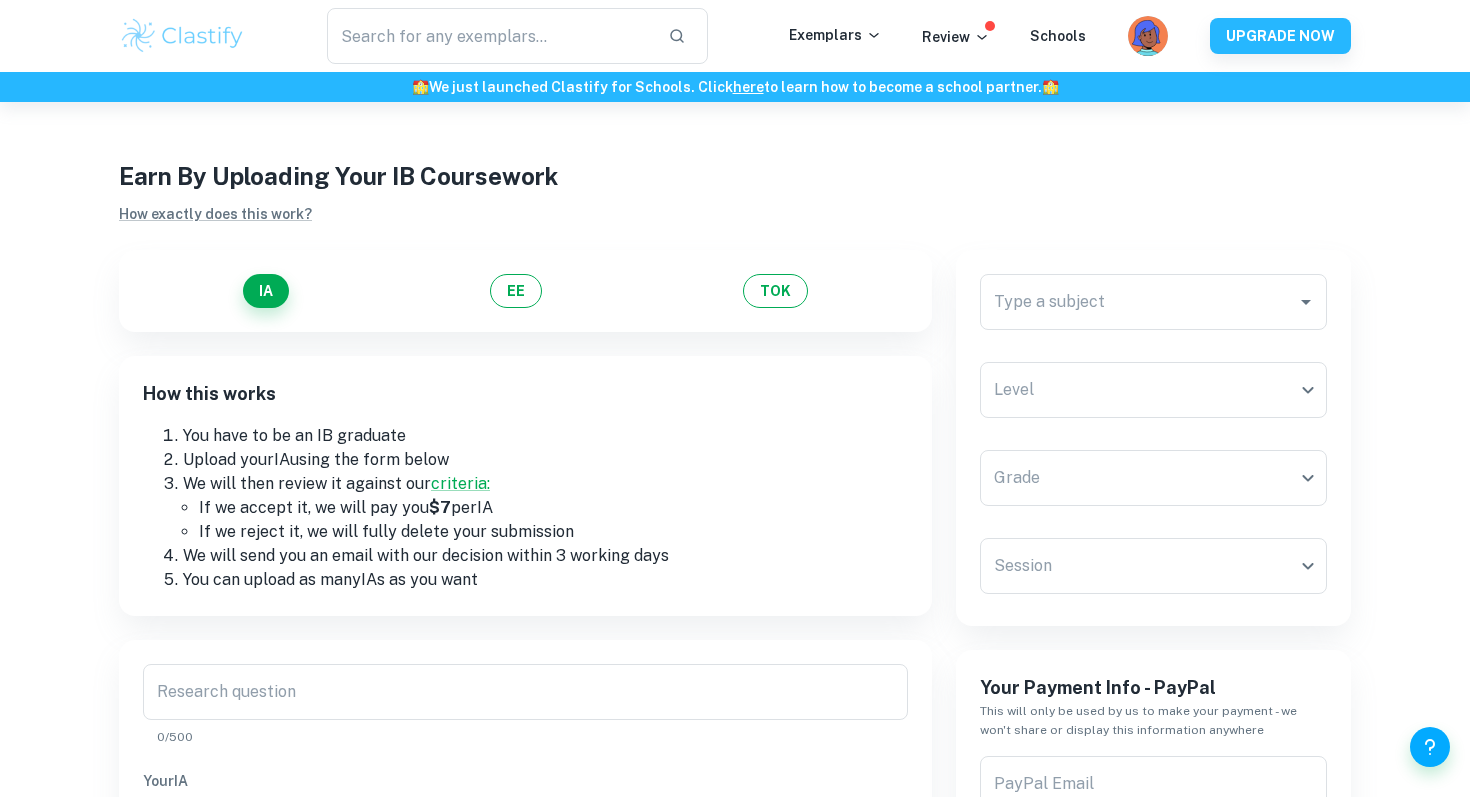 click on "​ Exemplars Review Schools UPGRADE NOW" at bounding box center (735, 36) 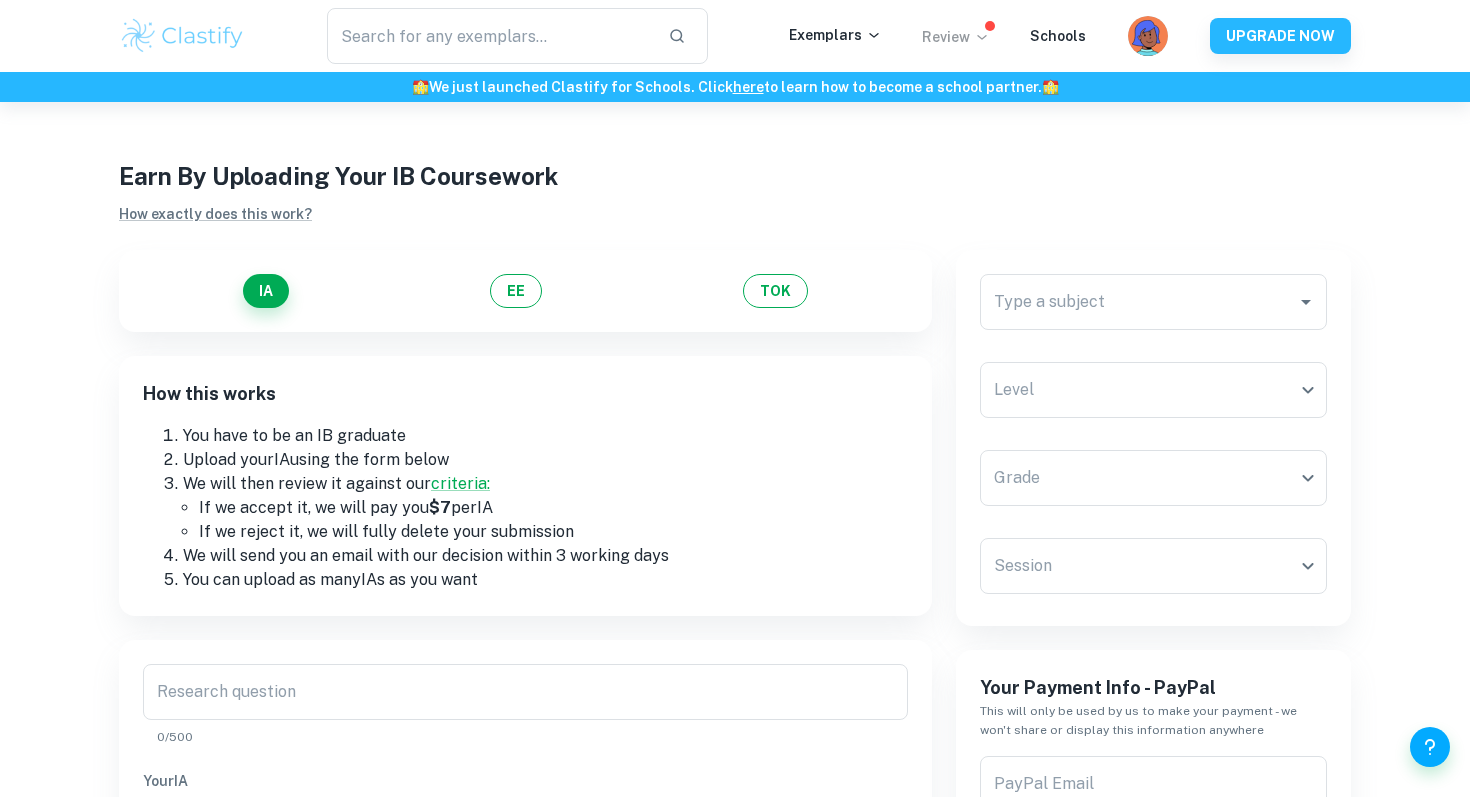 click on "Review" at bounding box center [956, 37] 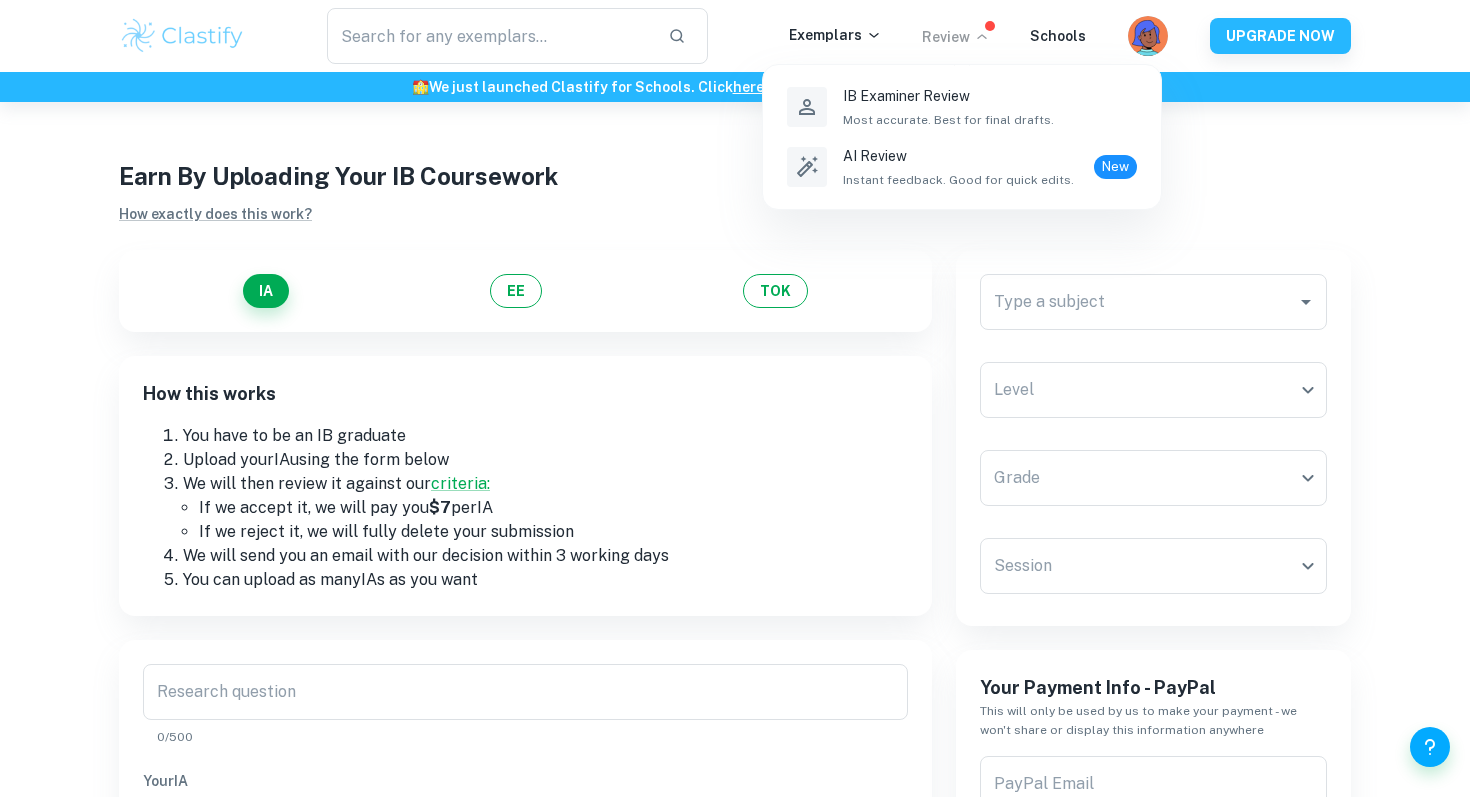 click at bounding box center [735, 398] 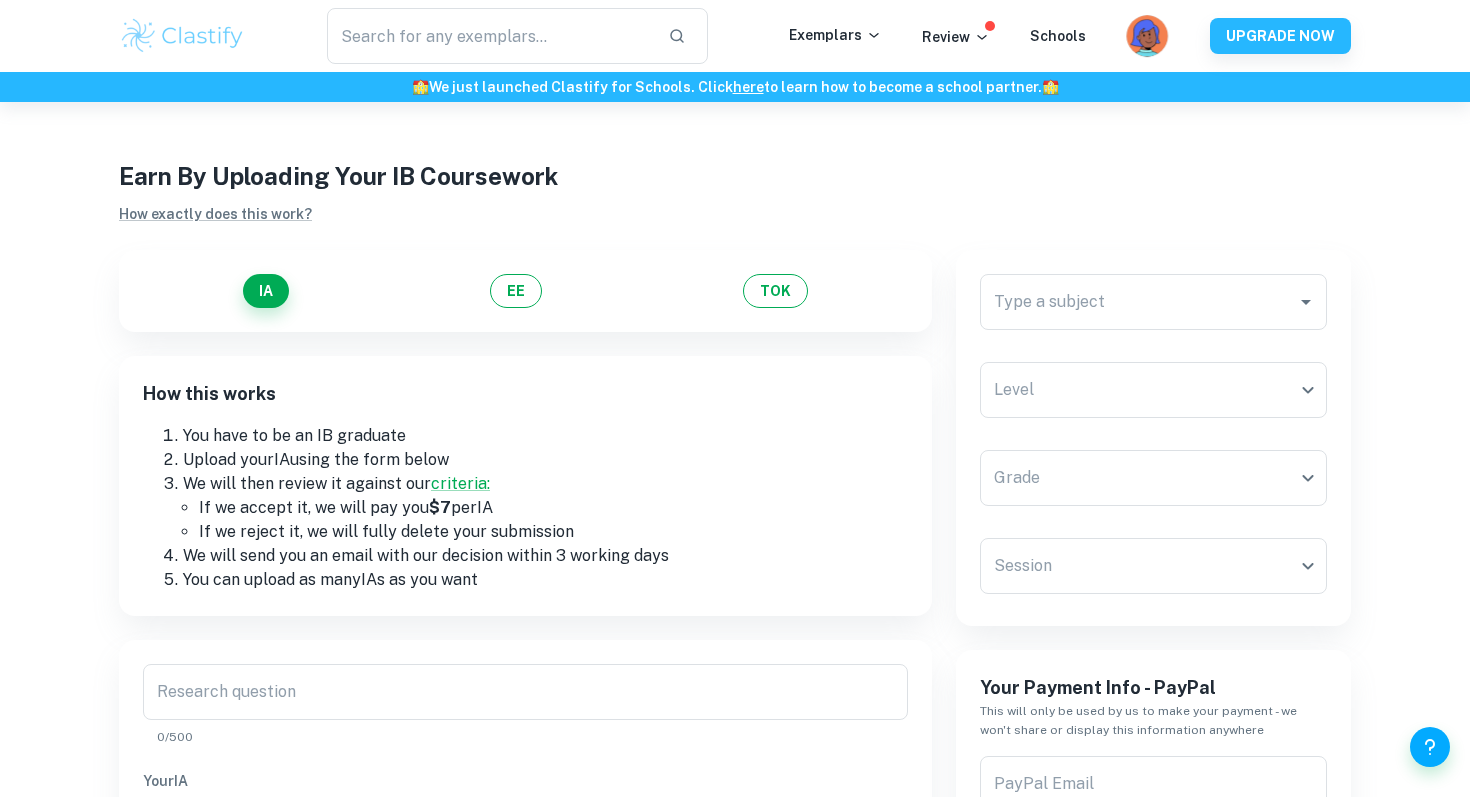 click at bounding box center [1149, 49] 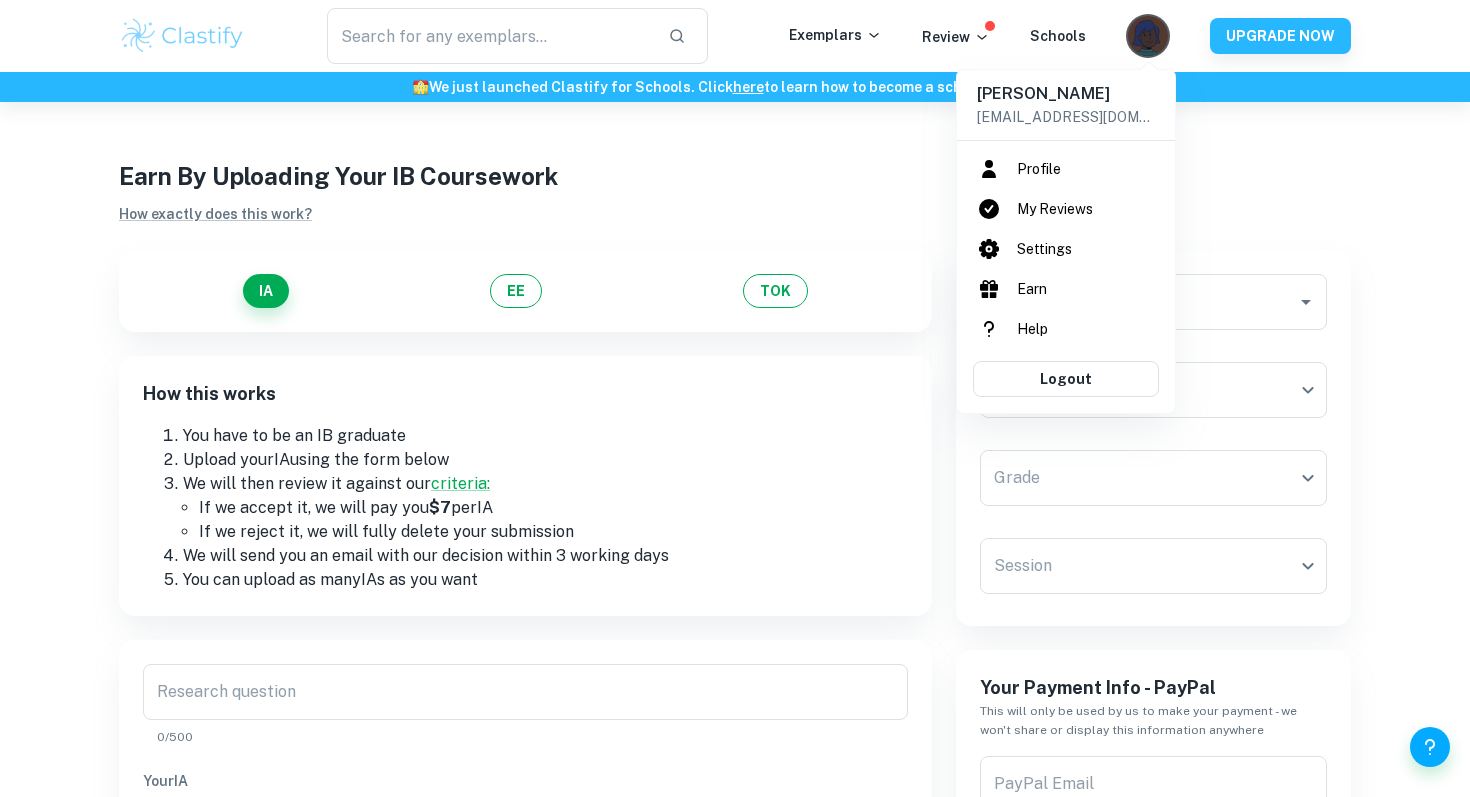 click at bounding box center (735, 398) 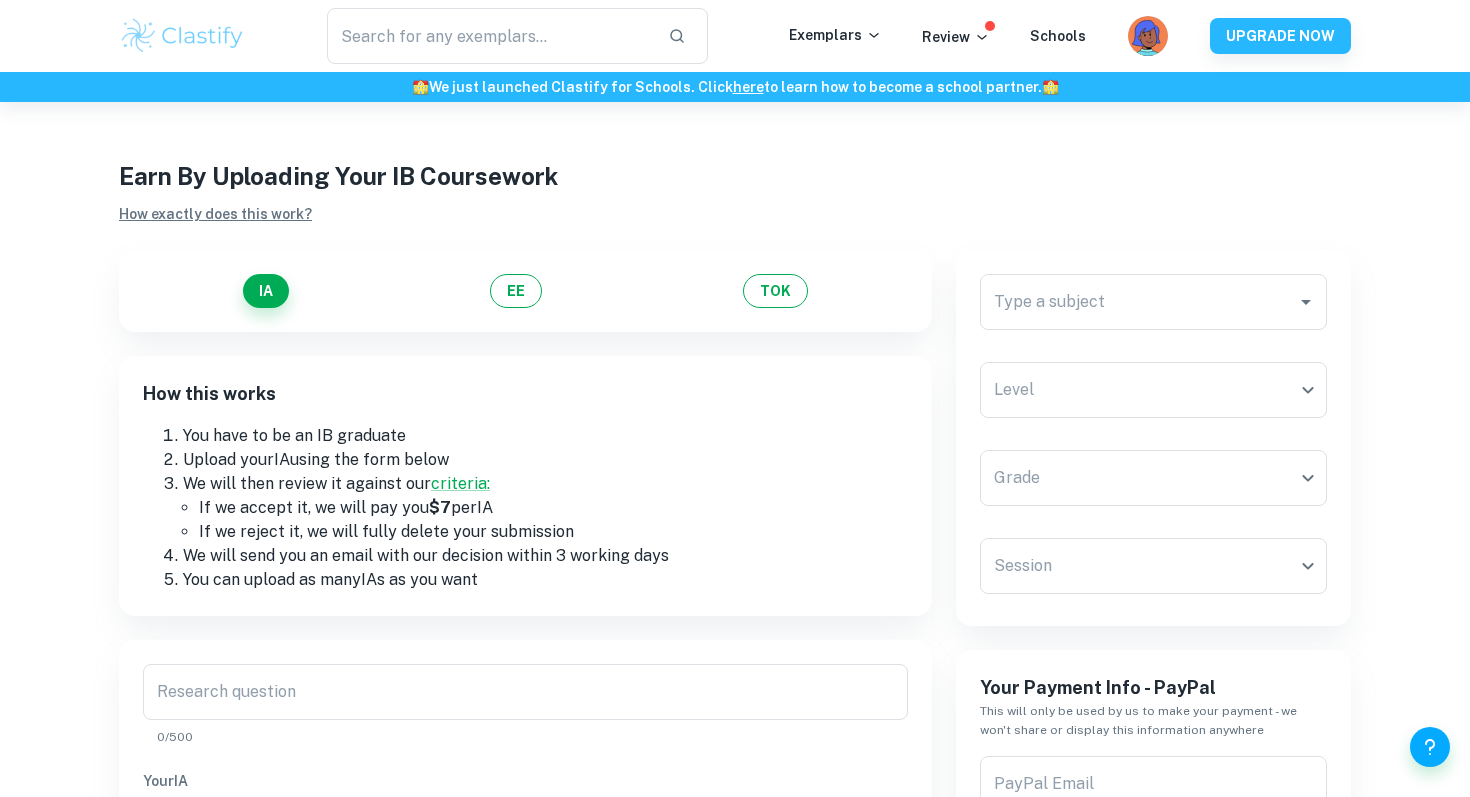 click on "How exactly does this work?" at bounding box center [215, 214] 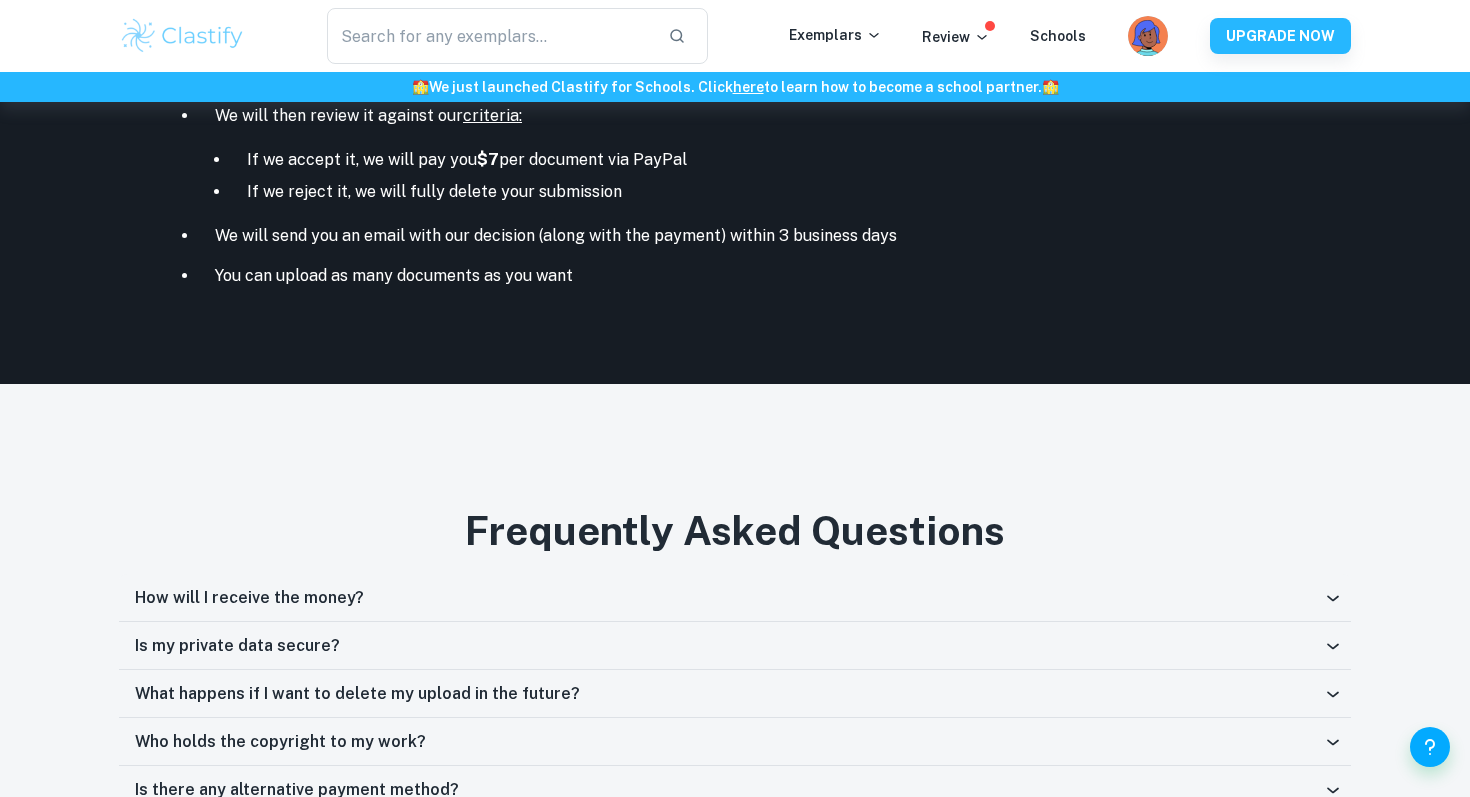 scroll, scrollTop: 1114, scrollLeft: 0, axis: vertical 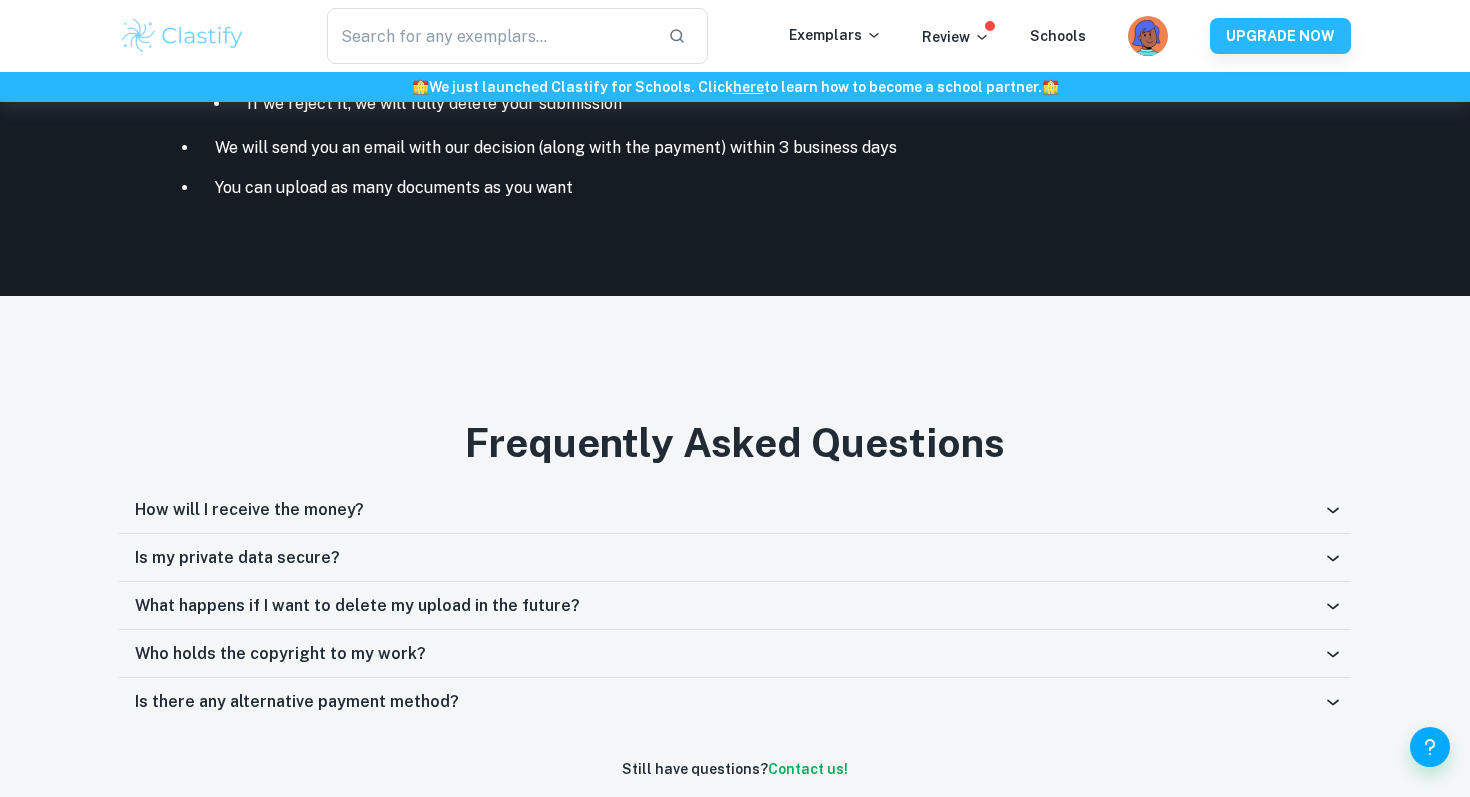 click on "How will I receive the money?" at bounding box center [729, 510] 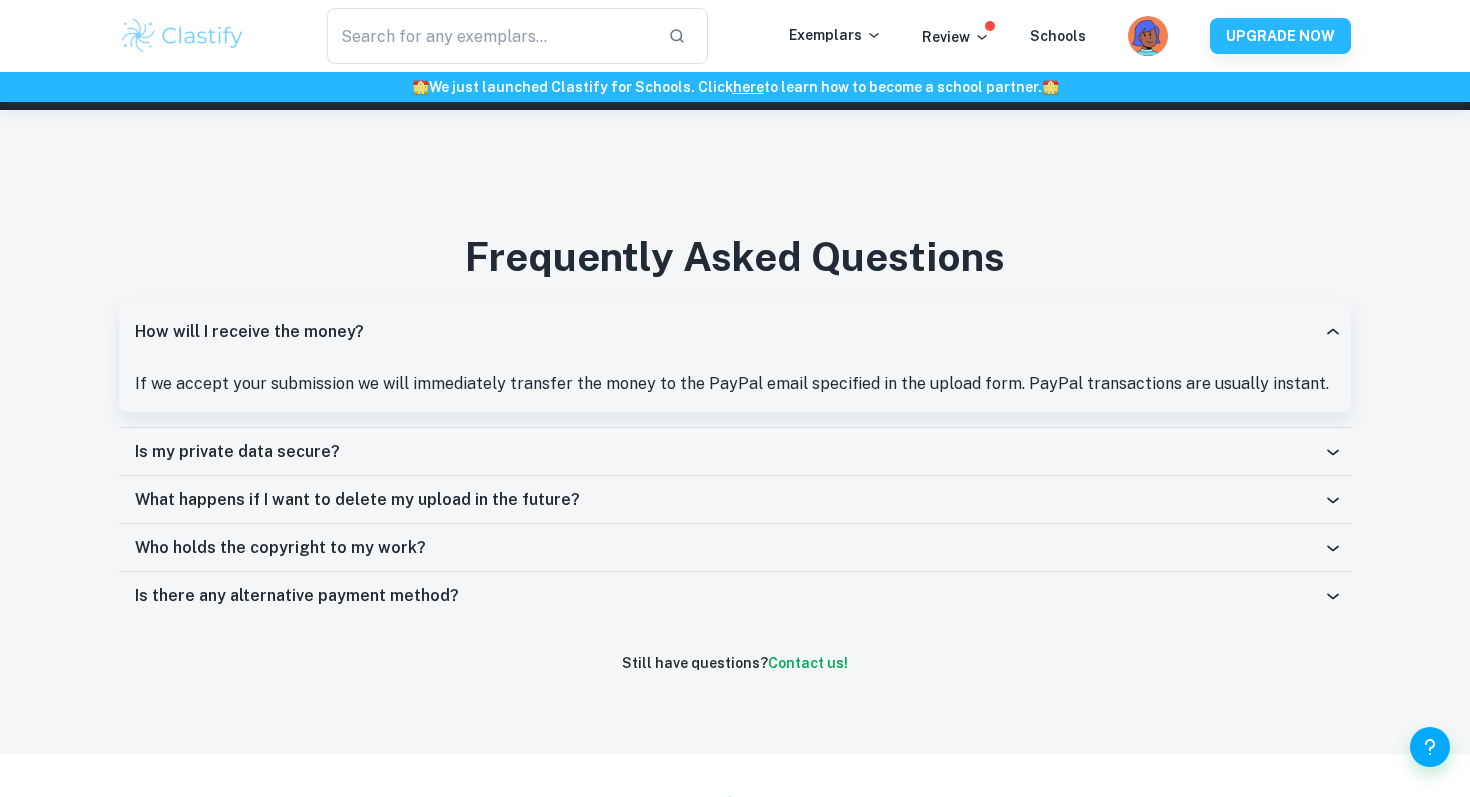 scroll, scrollTop: 1309, scrollLeft: 0, axis: vertical 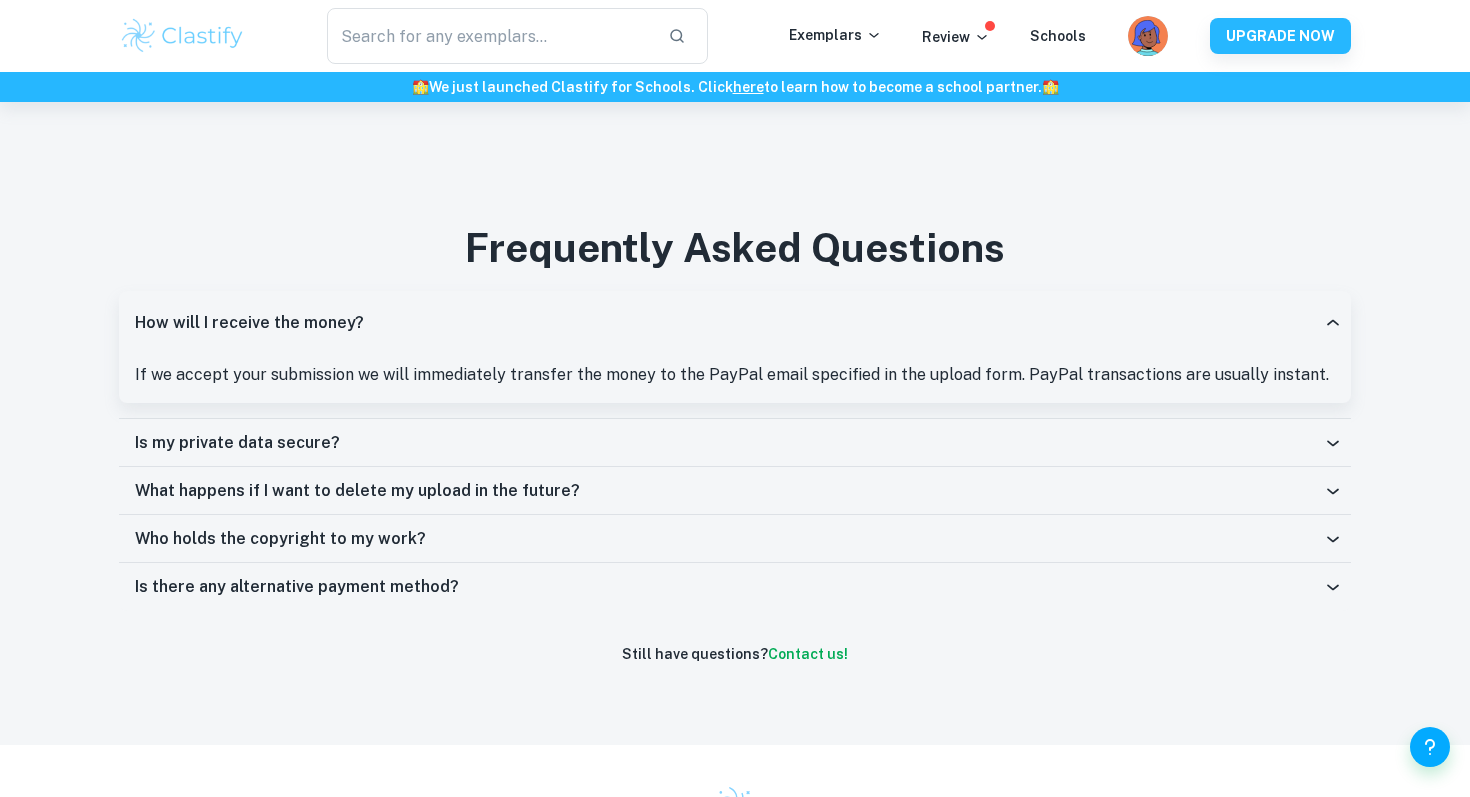 click on "Is my private data secure?" at bounding box center [729, 443] 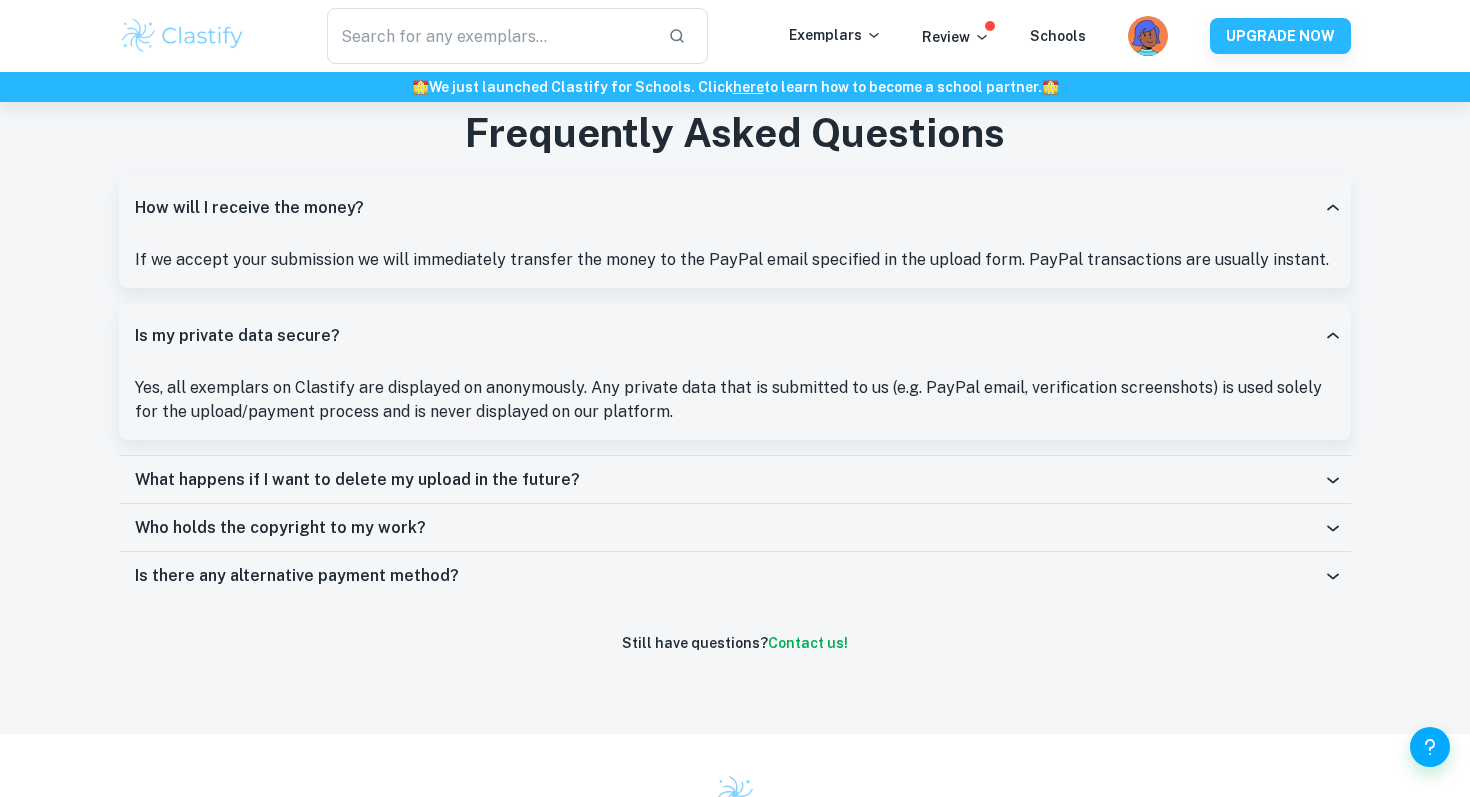 scroll, scrollTop: 1429, scrollLeft: 0, axis: vertical 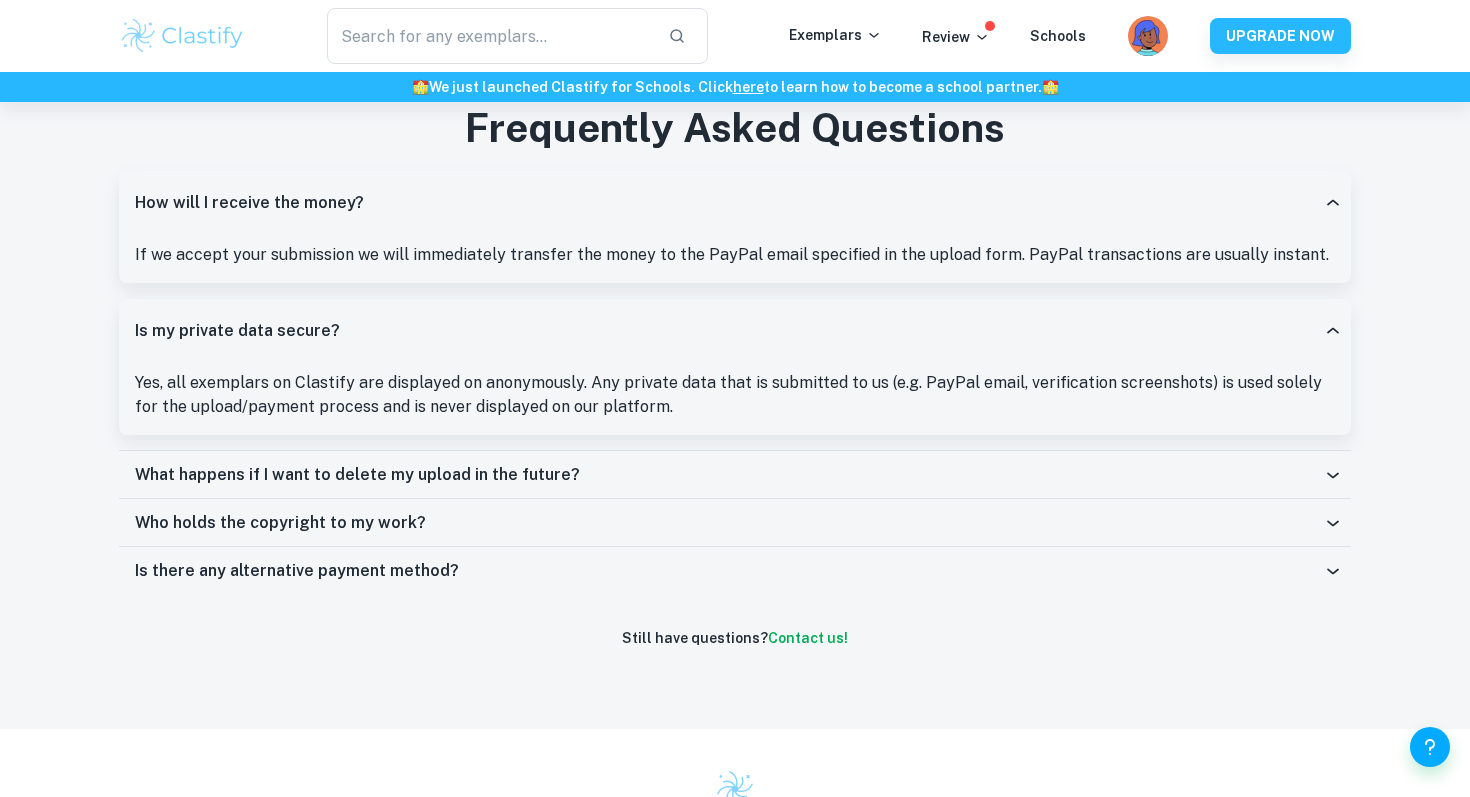 click on "Yes, all exemplars on Clastify are displayed on anonymously. Any private data that is submitted to us (e.g. PayPal email, verification screenshots) is used solely for the upload/payment process and is never displayed on our platform." at bounding box center (735, 395) 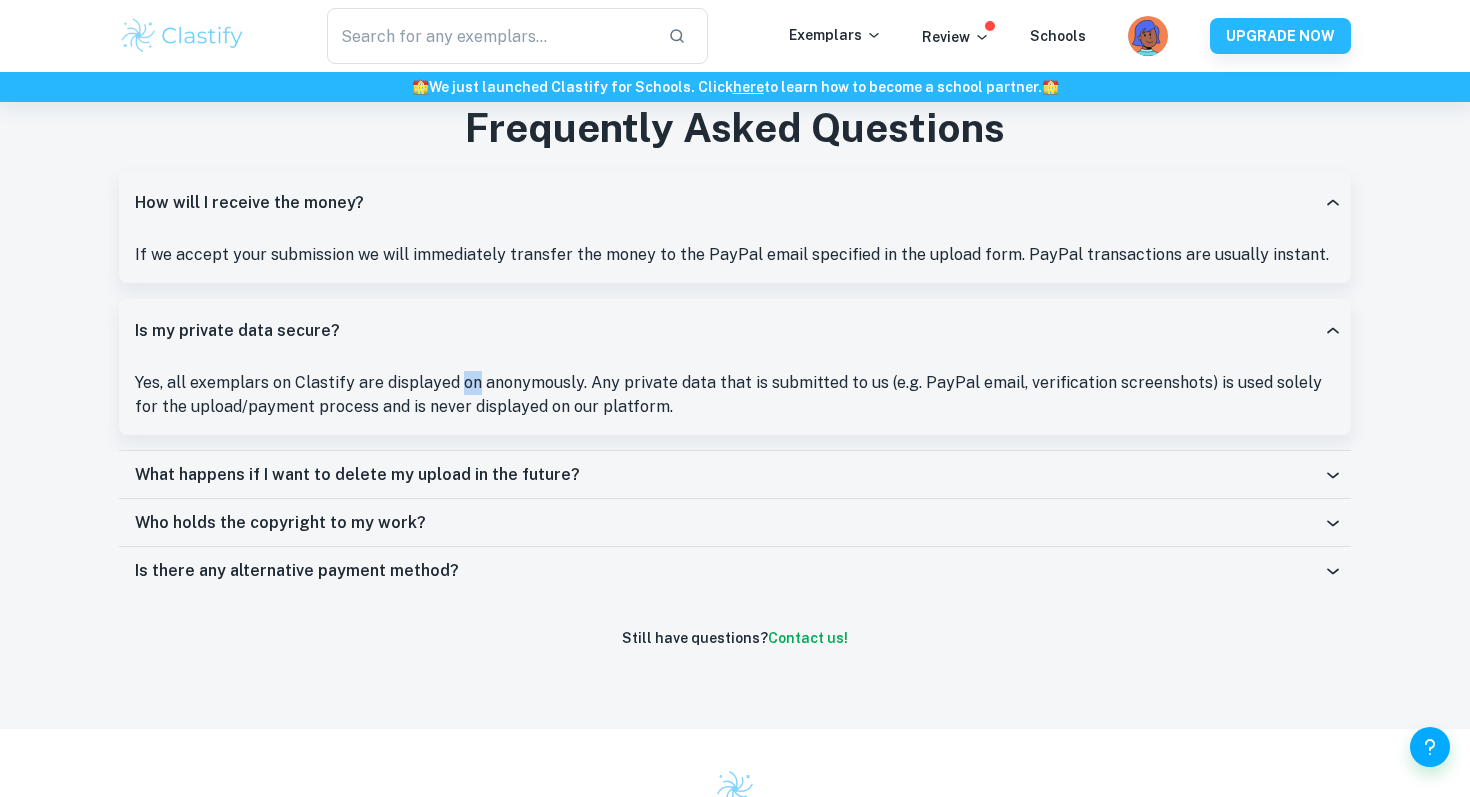 click on "Yes, all exemplars on Clastify are displayed on anonymously. Any private data that is submitted to us (e.g. PayPal email, verification screenshots) is used solely for the upload/payment process and is never displayed on our platform." at bounding box center (735, 395) 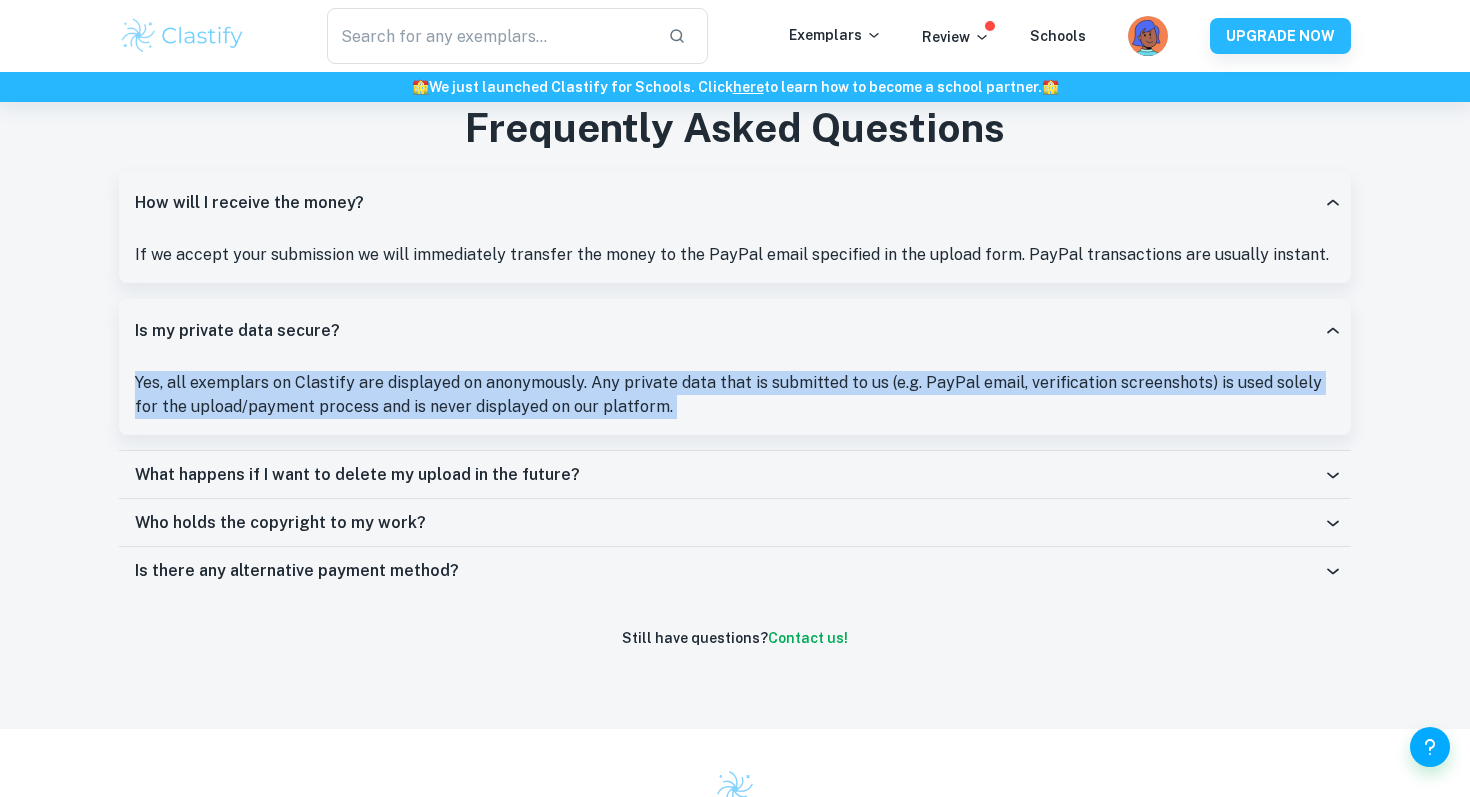 click on "Yes, all exemplars on Clastify are displayed on anonymously. Any private data that is submitted to us (e.g. PayPal email, verification screenshots) is used solely for the upload/payment process and is never displayed on our platform." at bounding box center (735, 395) 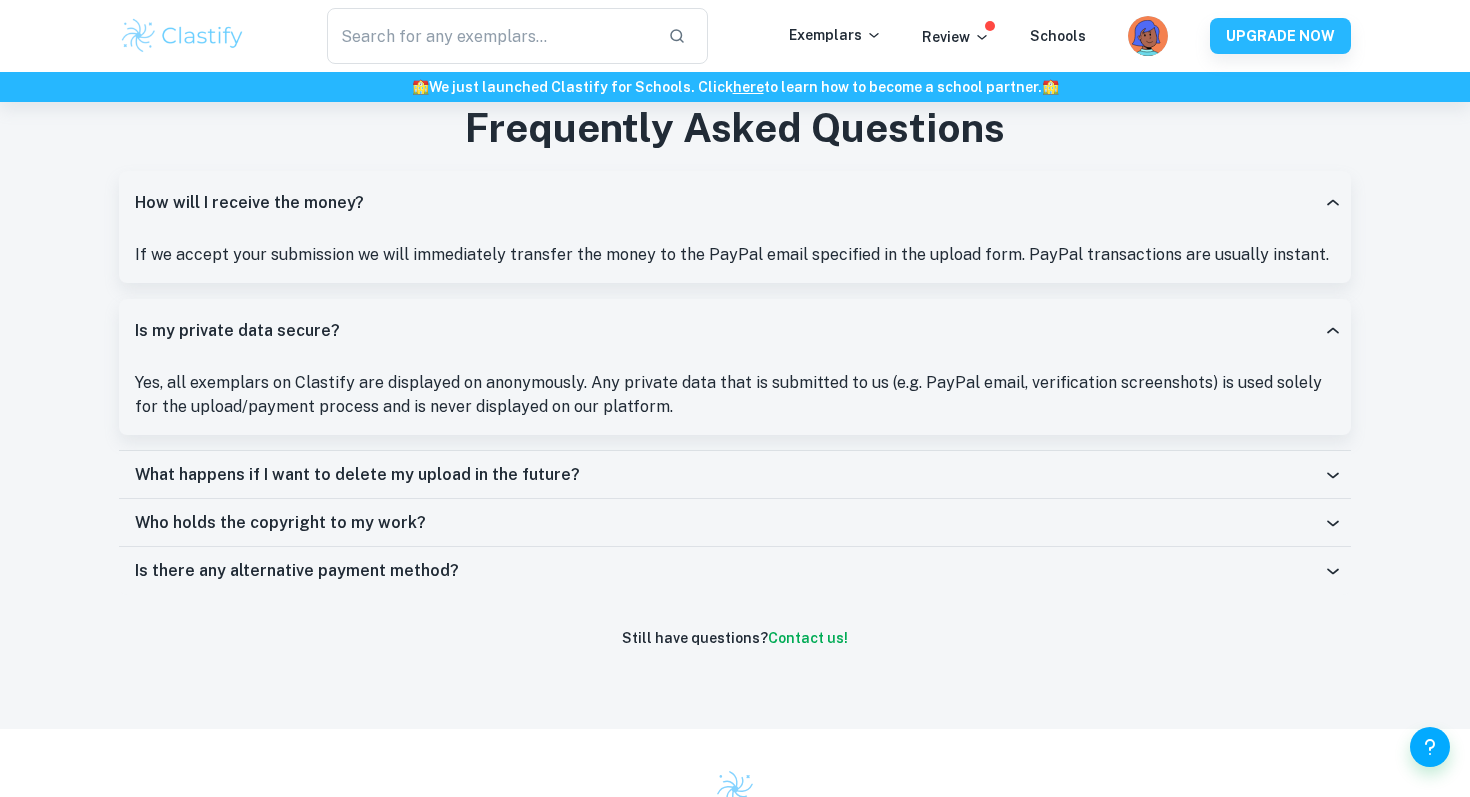 click on "What happens if I want to delete my upload in the future?" at bounding box center [357, 475] 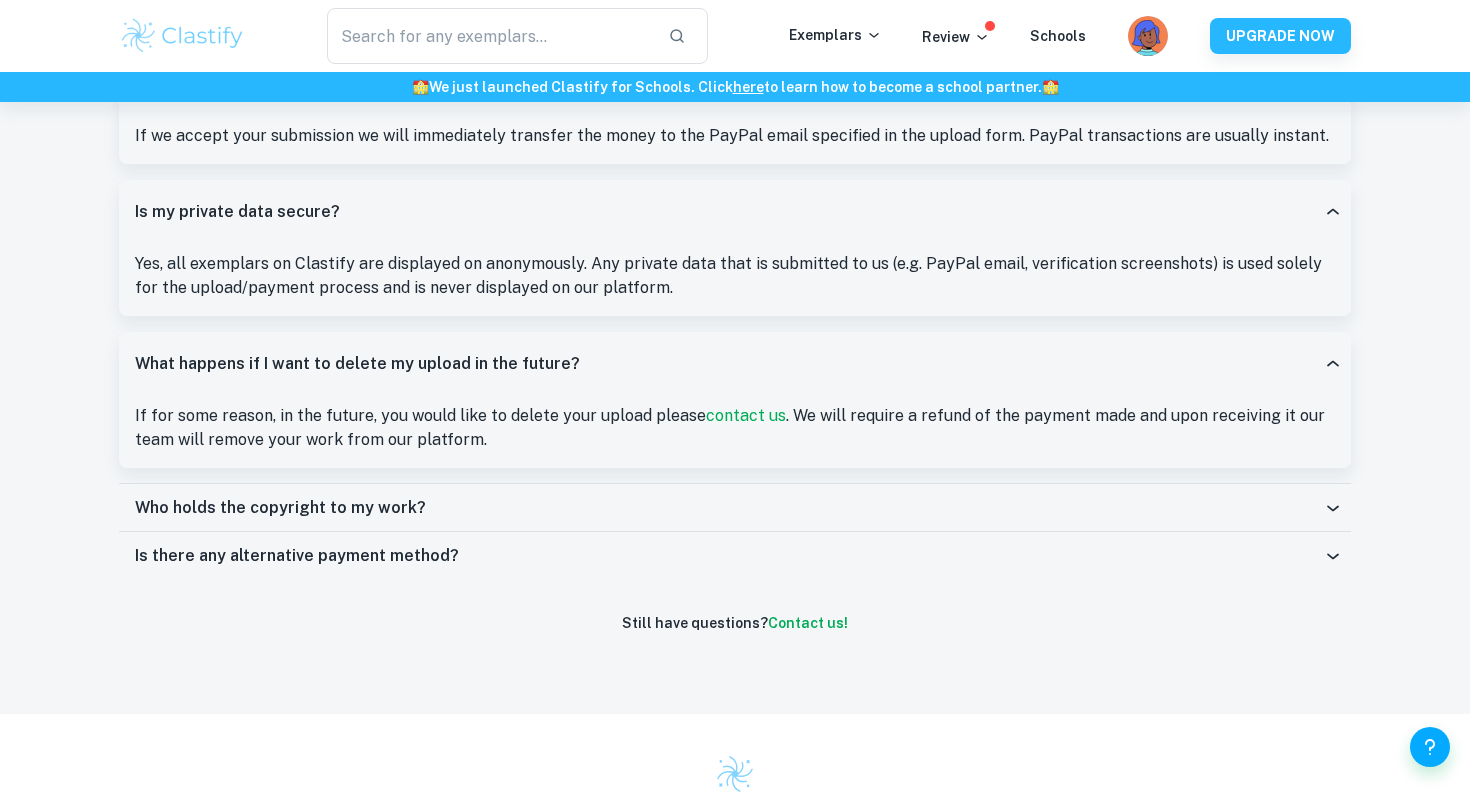 scroll, scrollTop: 1549, scrollLeft: 0, axis: vertical 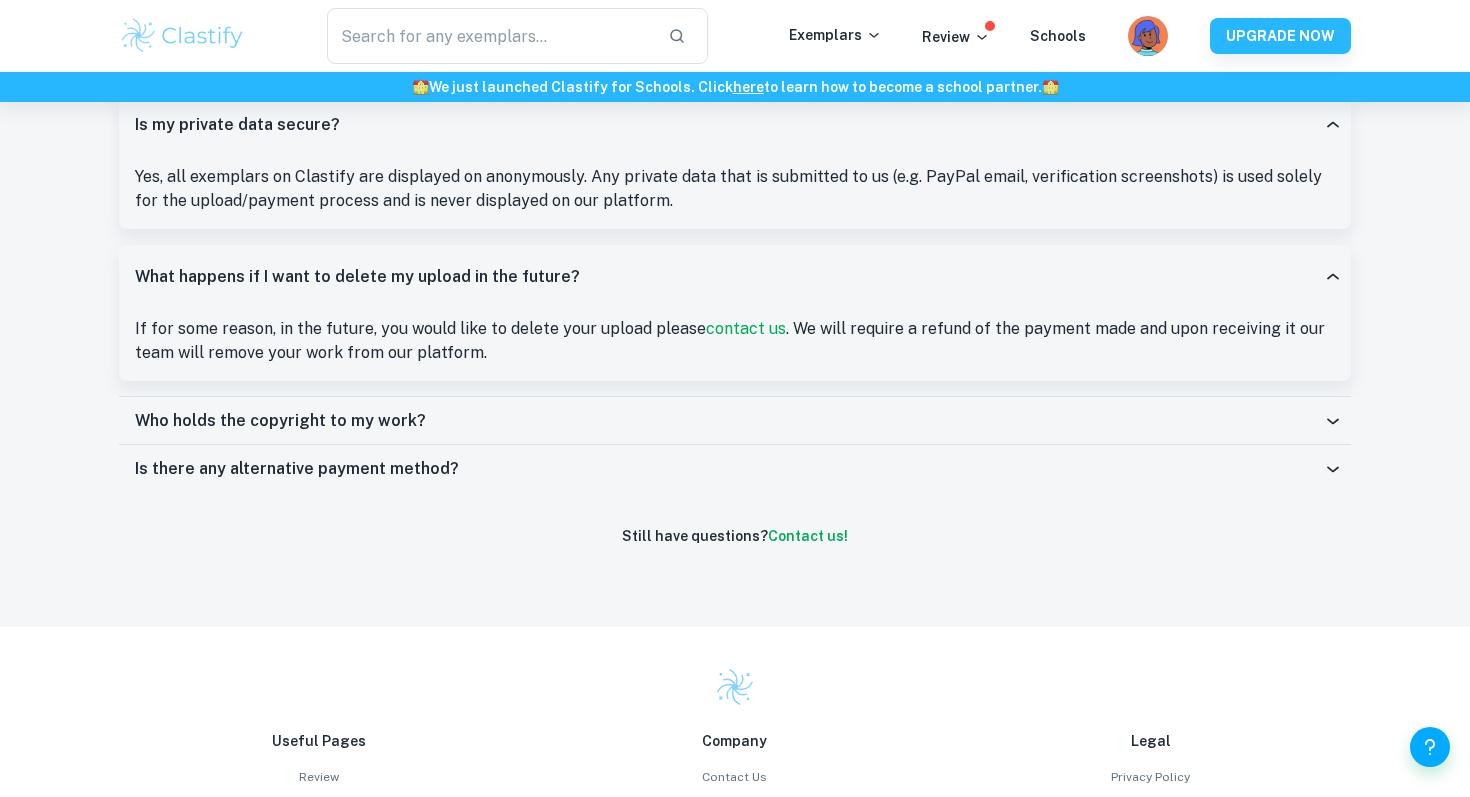 click on "Who holds the copyright to my work?" at bounding box center [735, 421] 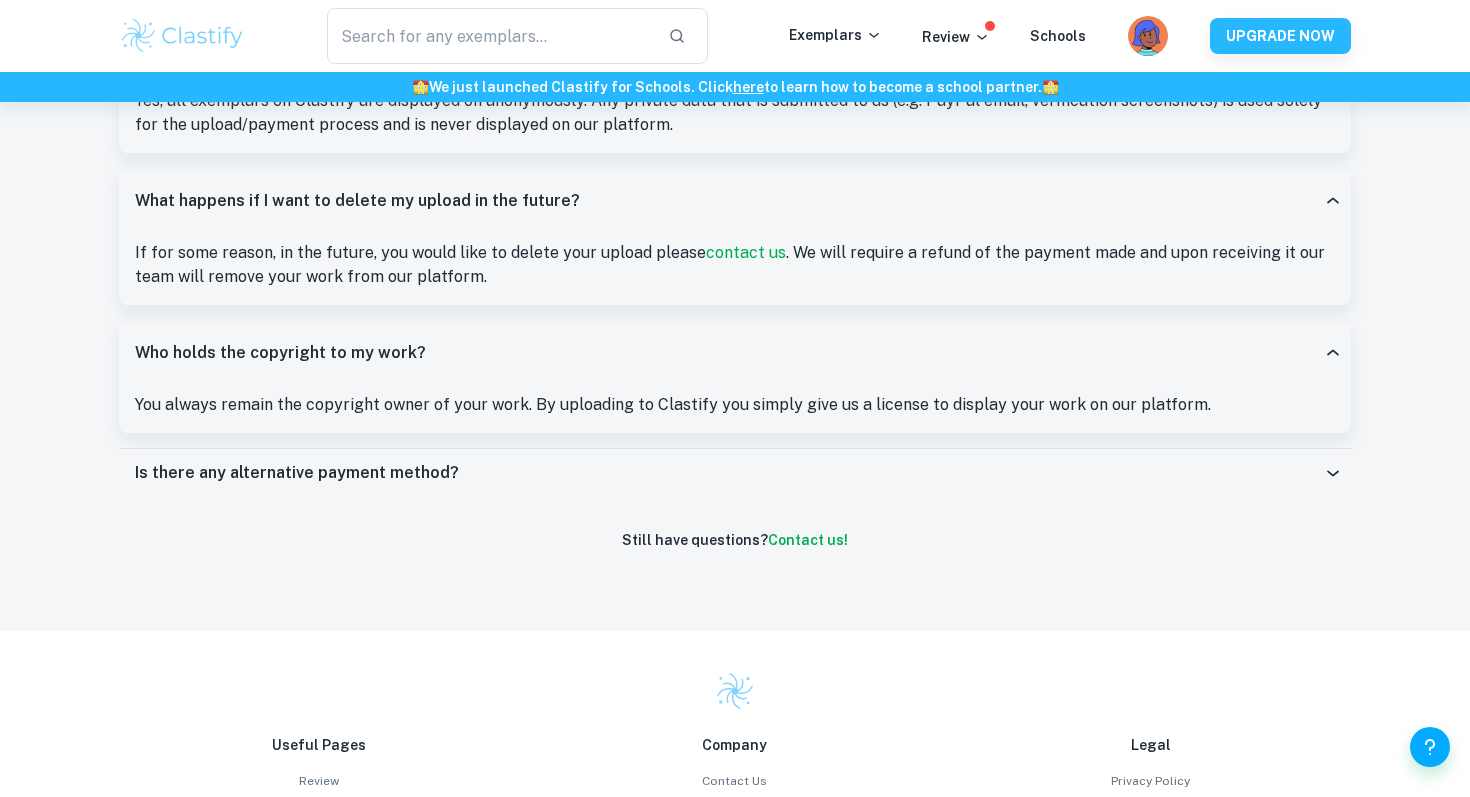scroll, scrollTop: 1715, scrollLeft: 0, axis: vertical 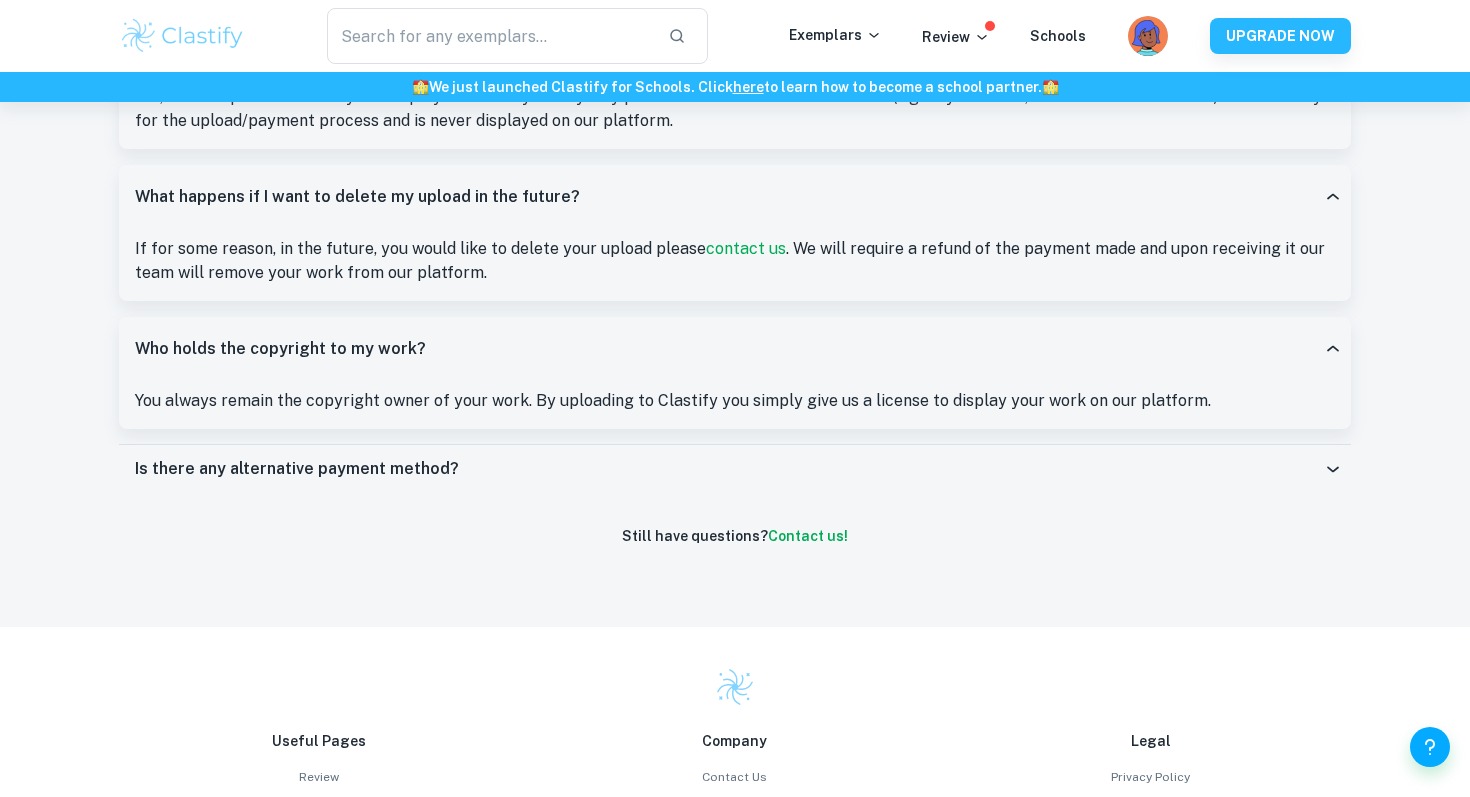 click on "You always remain the copyright owner of your work. By uploading to Clastify you simply give us a license to display your work on our platform." at bounding box center (735, 401) 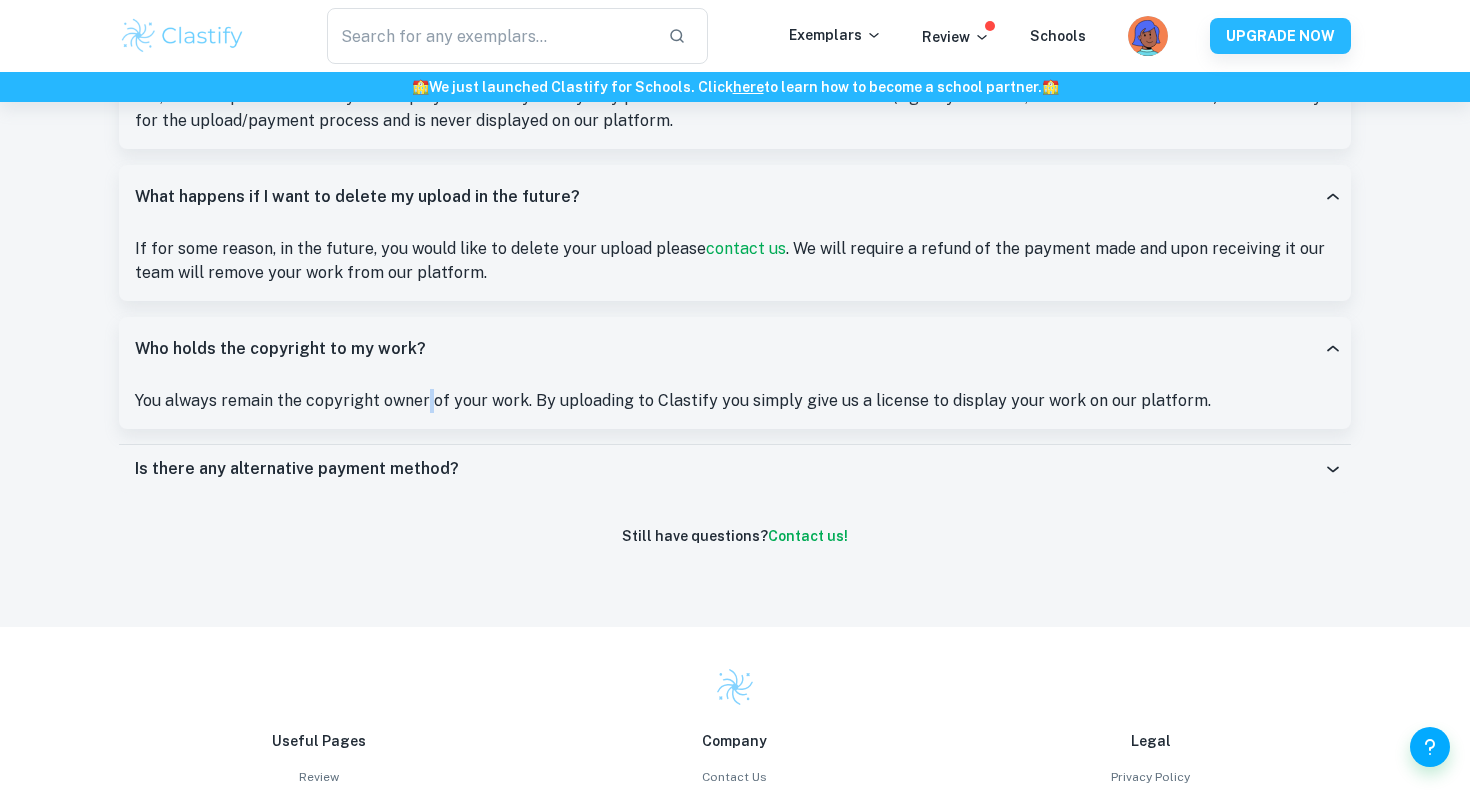 click on "You always remain the copyright owner of your work. By uploading to Clastify you simply give us a license to display your work on our platform." at bounding box center [735, 401] 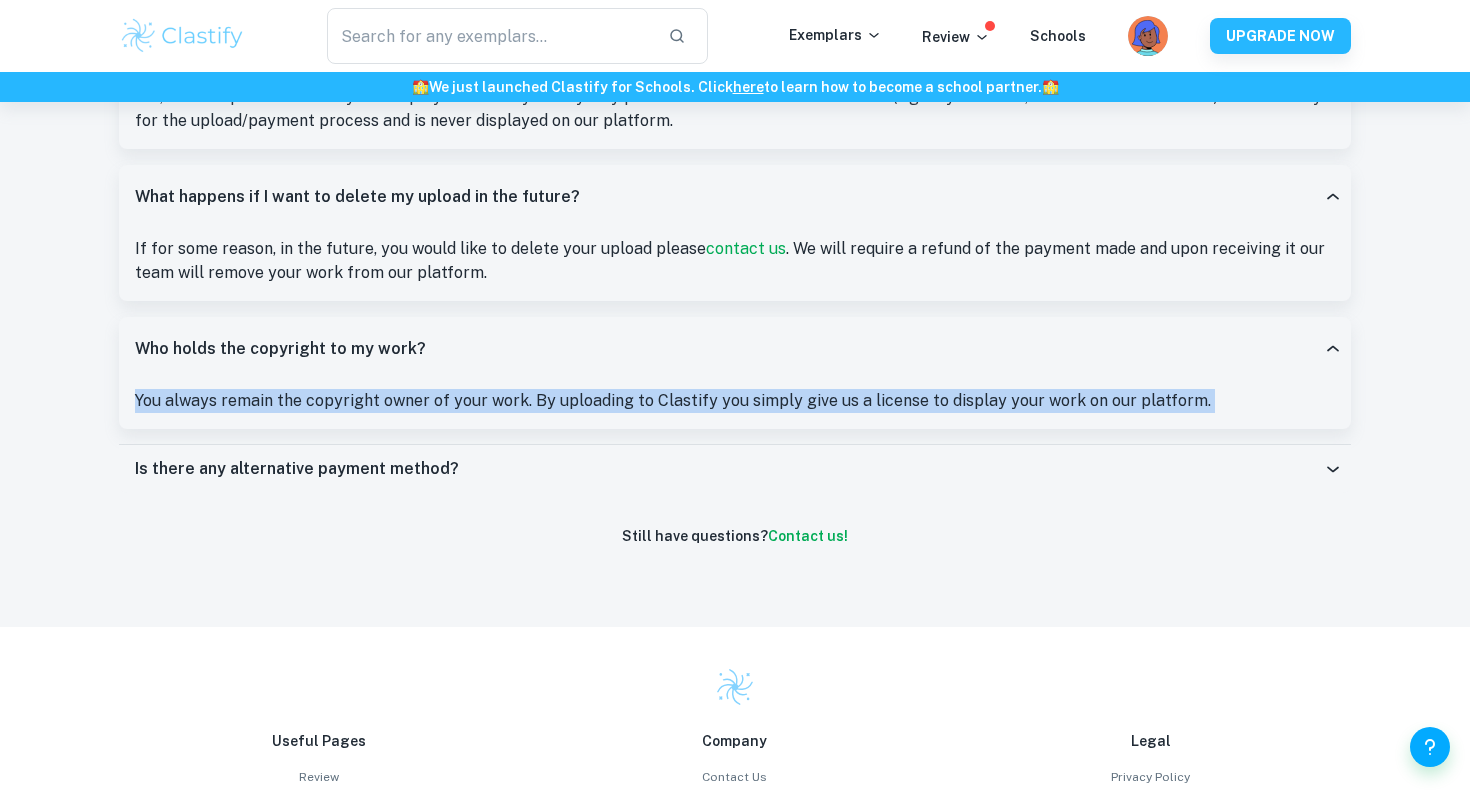 click on "You always remain the copyright owner of your work. By uploading to Clastify you simply give us a license to display your work on our platform." at bounding box center (735, 401) 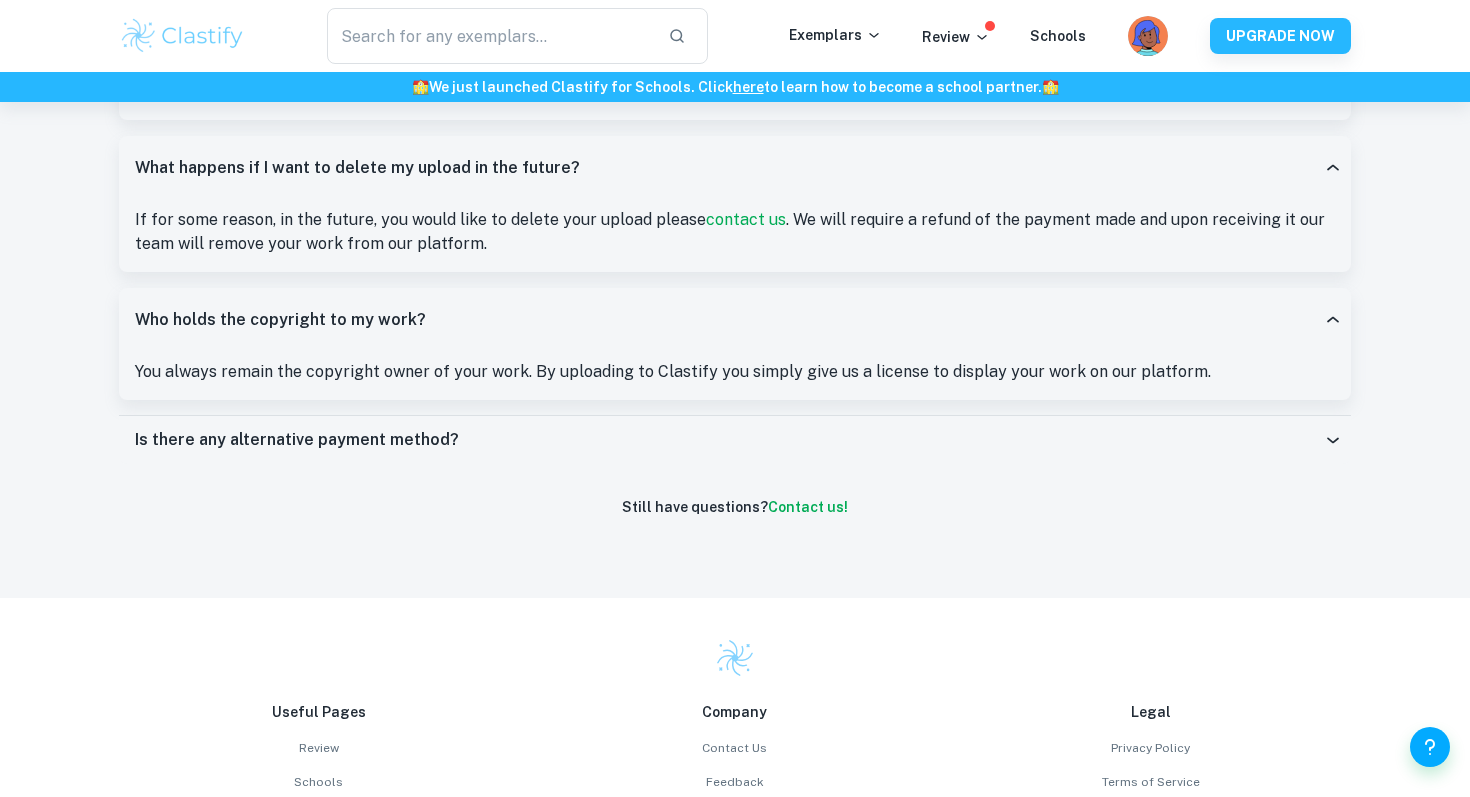 scroll, scrollTop: 1748, scrollLeft: 0, axis: vertical 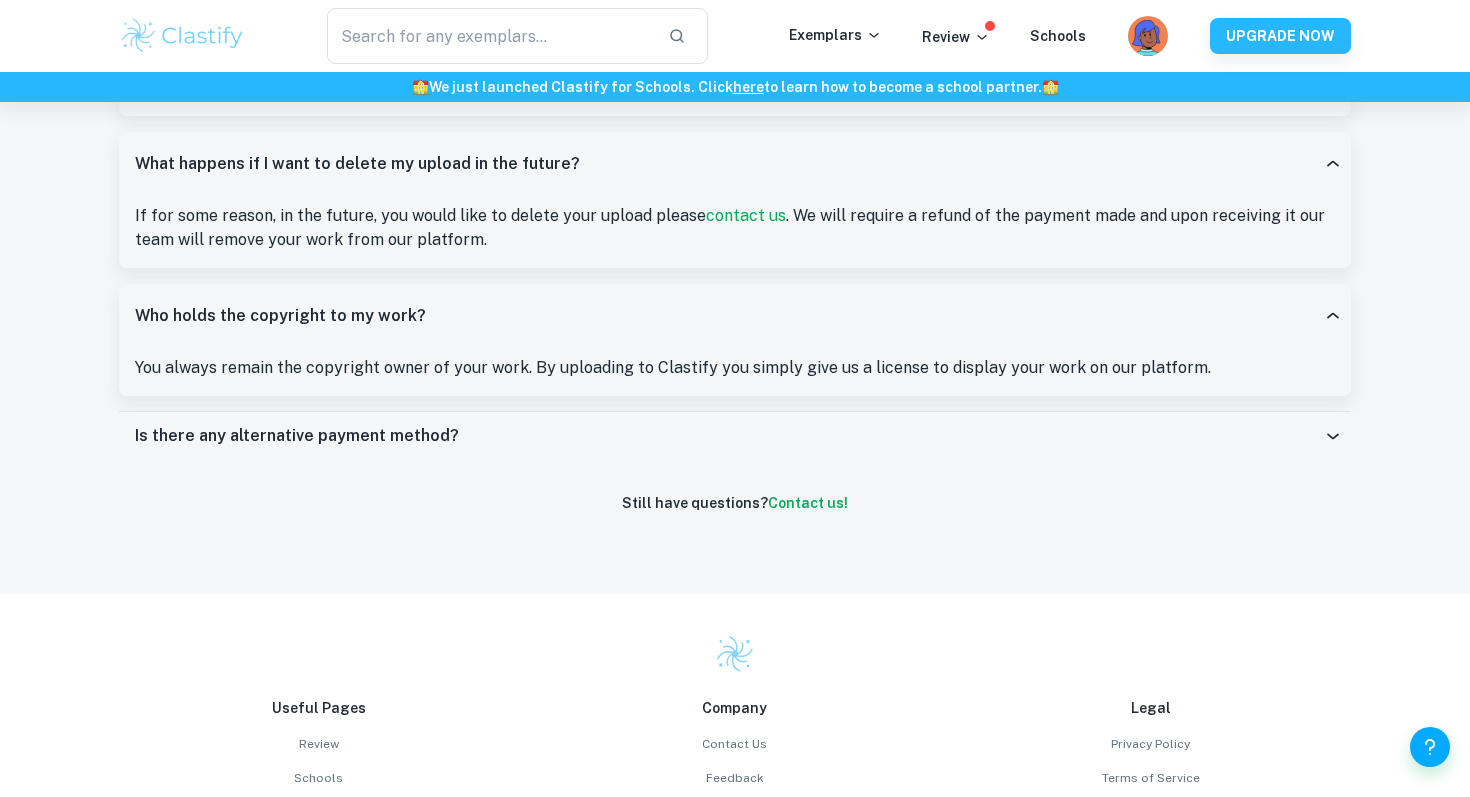 click on "Is there any alternative payment method?" at bounding box center [297, 436] 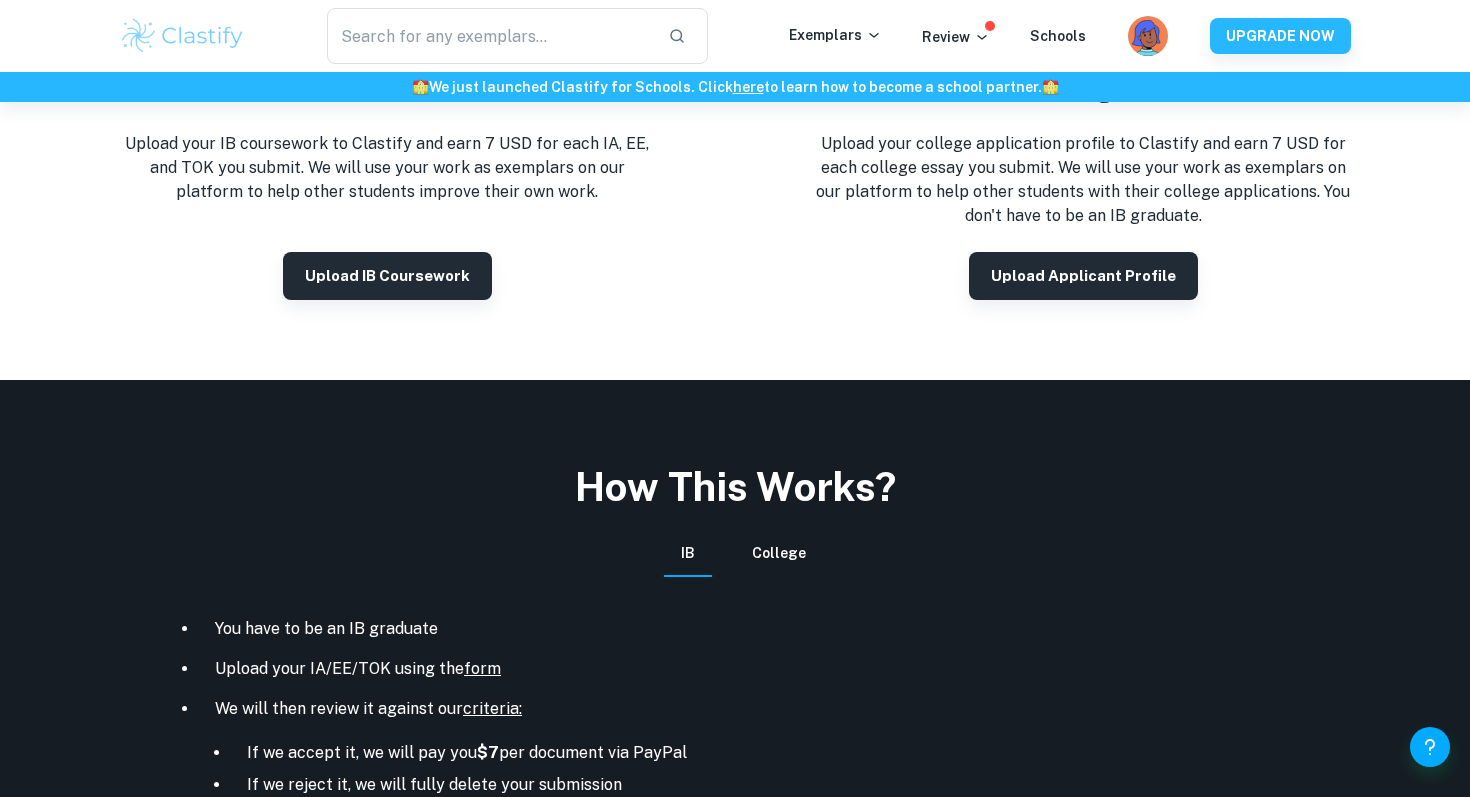 scroll, scrollTop: 0, scrollLeft: 0, axis: both 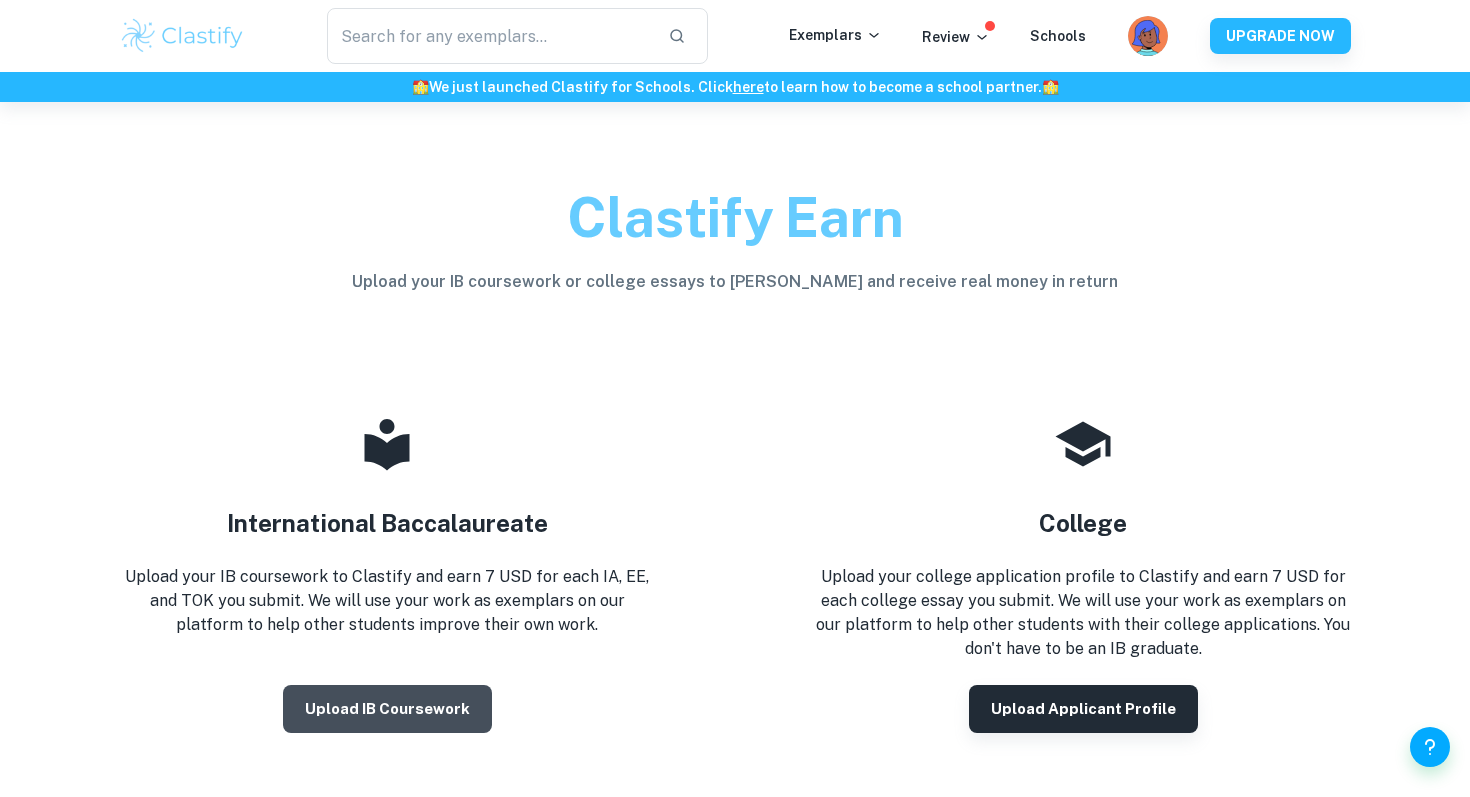 click on "Upload IB coursework" at bounding box center [387, 709] 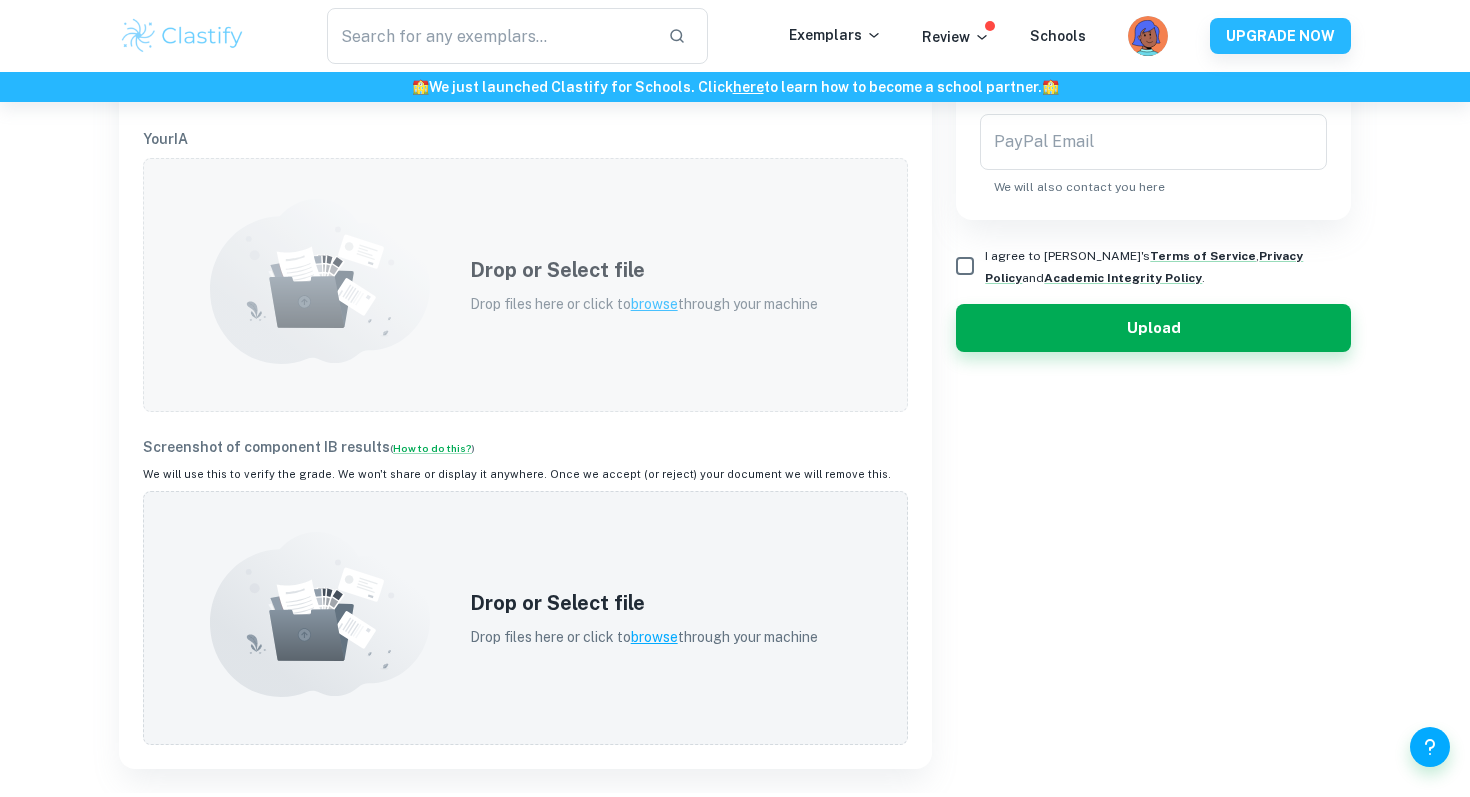 scroll, scrollTop: 676, scrollLeft: 0, axis: vertical 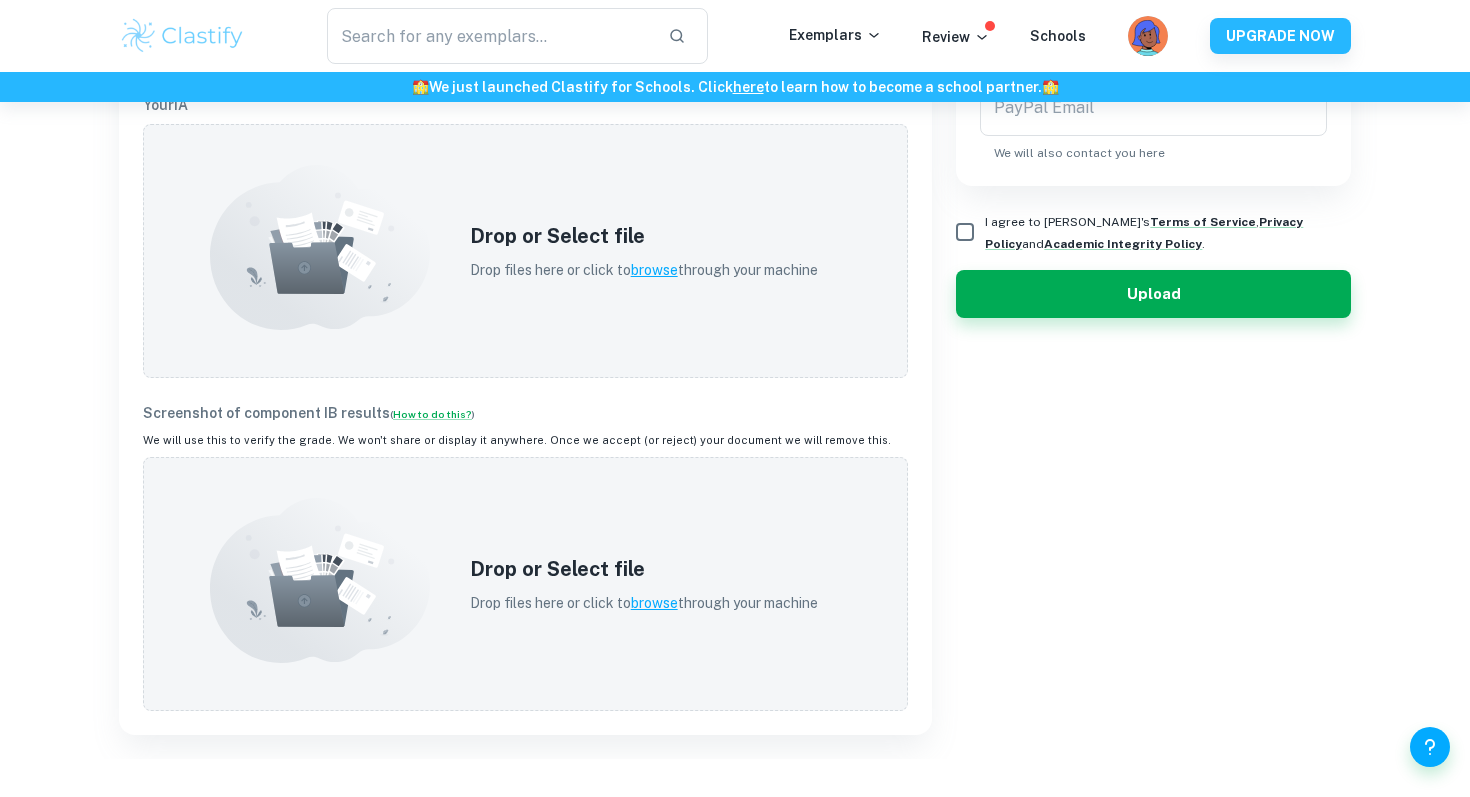 click on "Type a subject Type a subject Level ​ Level Grade ​ Grade Session ​ Session Your Payment Info - PayPal This will only be used by us to make your payment - we won't share or display this information anywhere PayPal Email PayPal Email We will also contact you here I agree to Clastify's  Terms of Service ,  Privacy Policy  and  Academic Integrity Policy . Upload" at bounding box center [1141, 142] 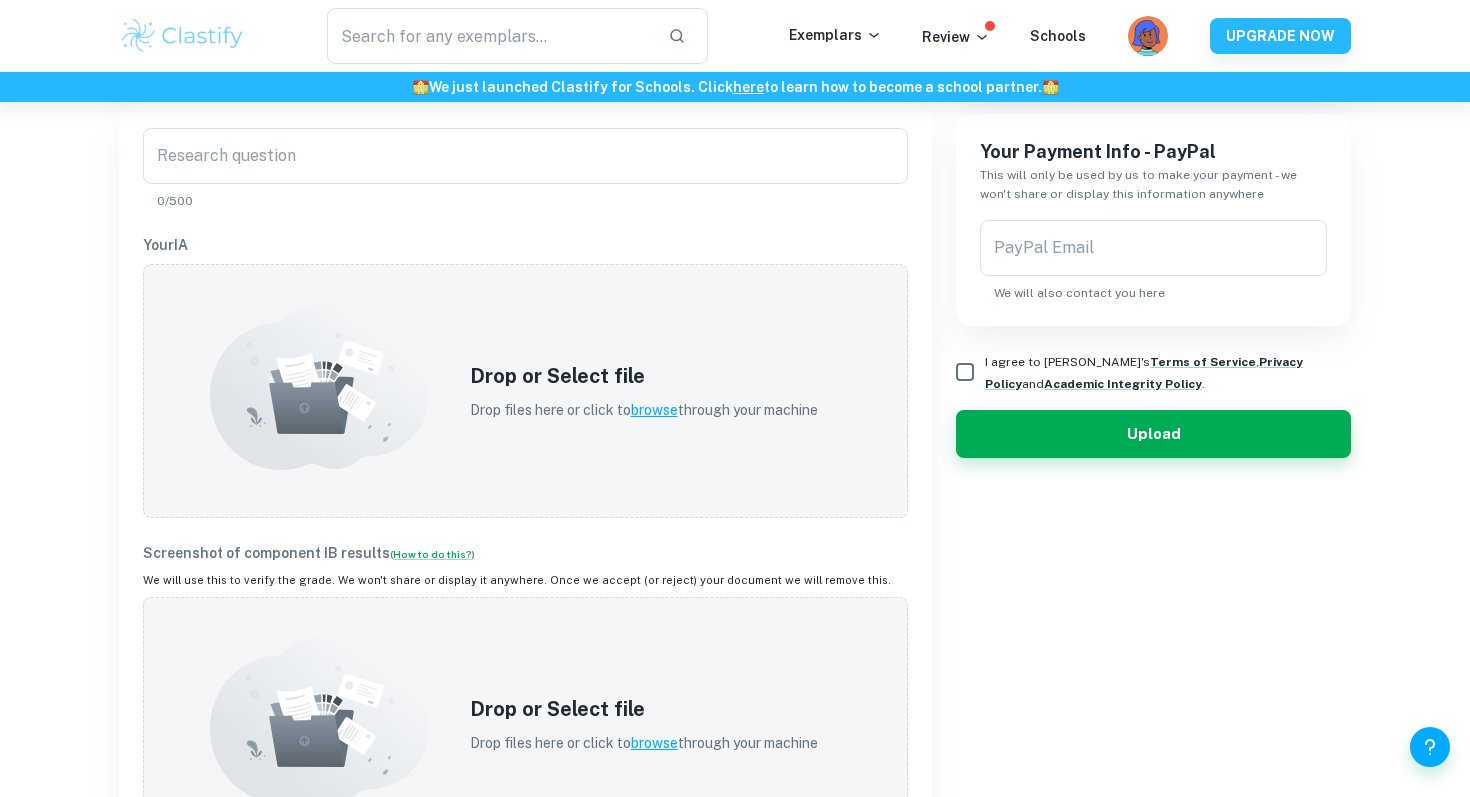 scroll, scrollTop: 540, scrollLeft: 0, axis: vertical 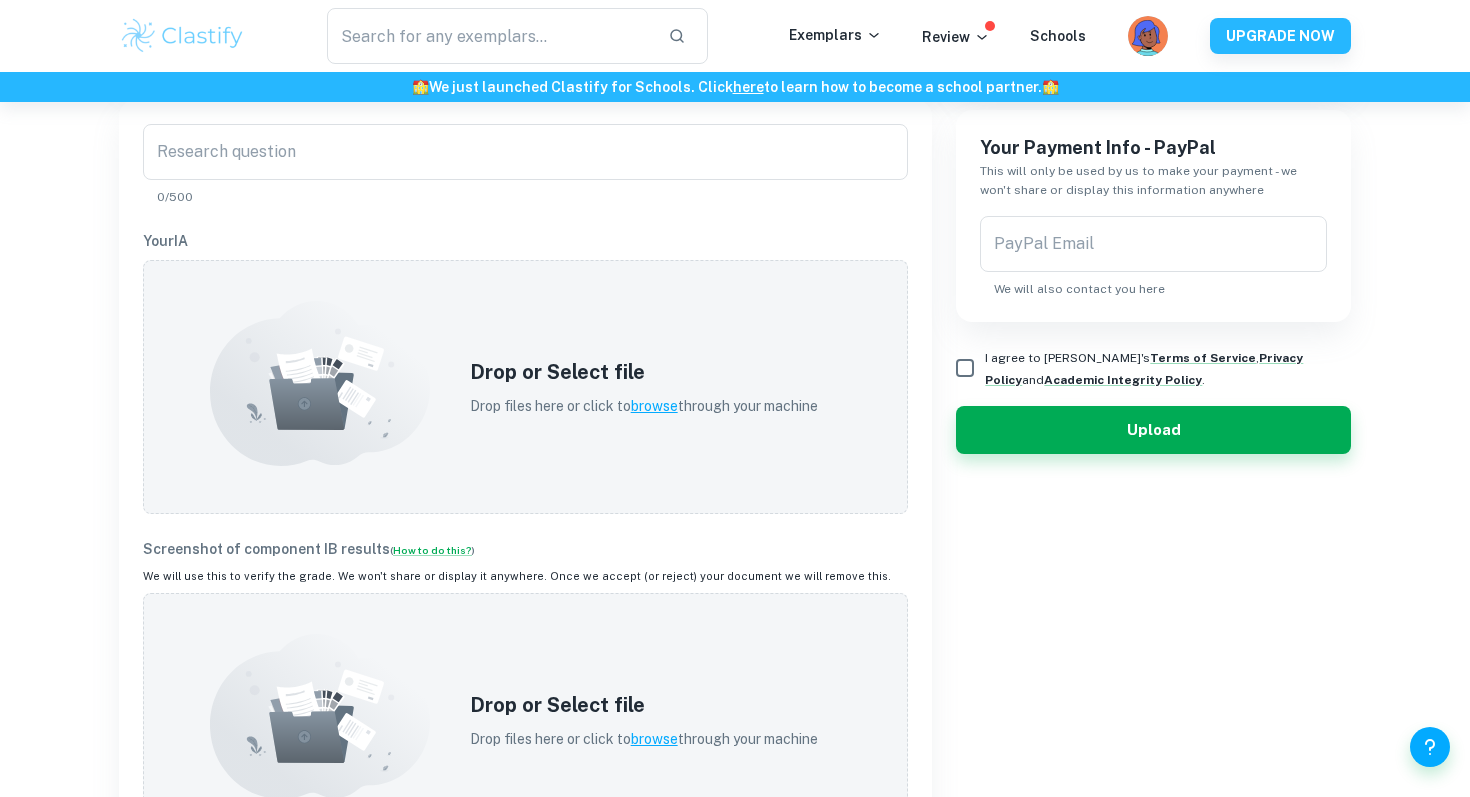 click on "Type a subject Type a subject Level ​ Level Grade ​ Grade Session ​ Session Your Payment Info - PayPal This will only be used by us to make your payment - we won't share or display this information anywhere PayPal Email PayPal Email We will also contact you here I agree to Clastify's  Terms of Service ,  Privacy Policy  and  Academic Integrity Policy . Upload" at bounding box center (1141, 278) 